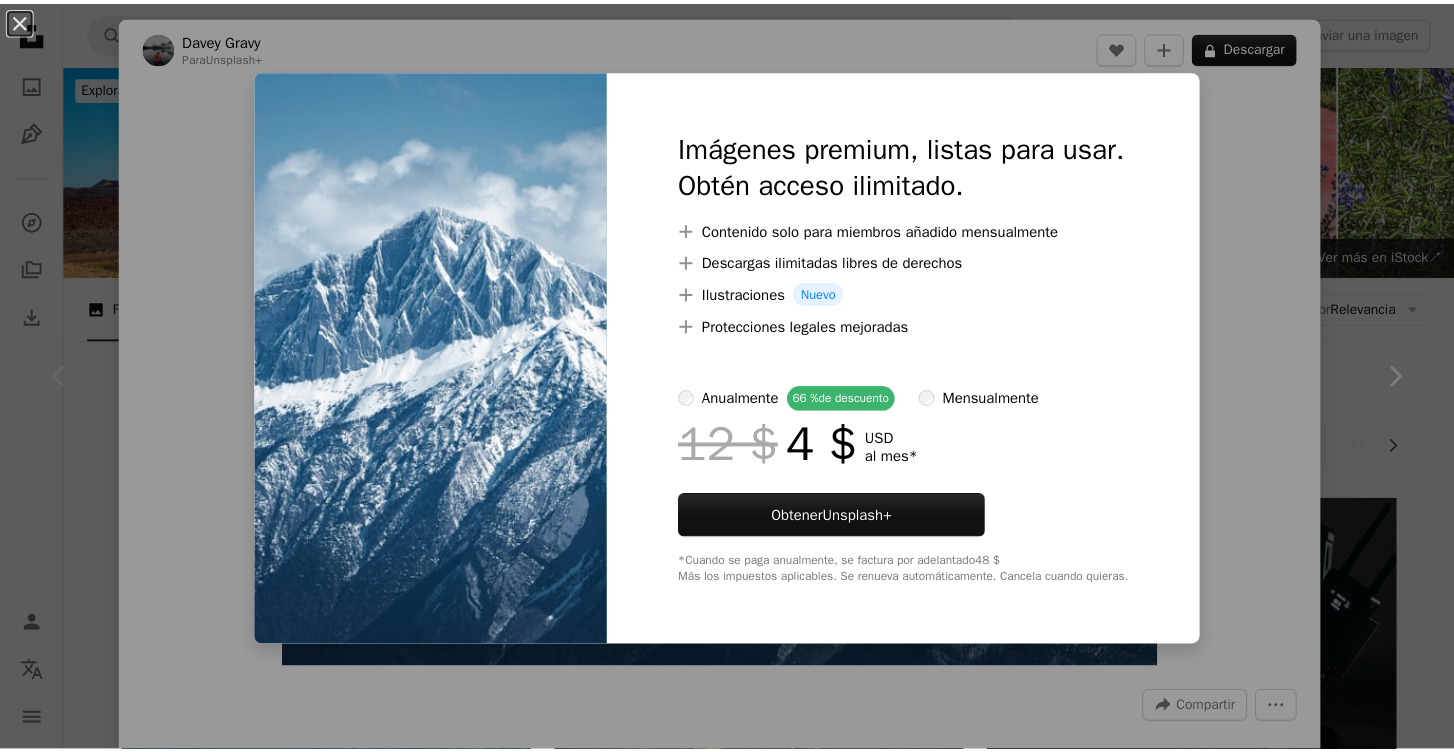 scroll, scrollTop: 400, scrollLeft: 0, axis: vertical 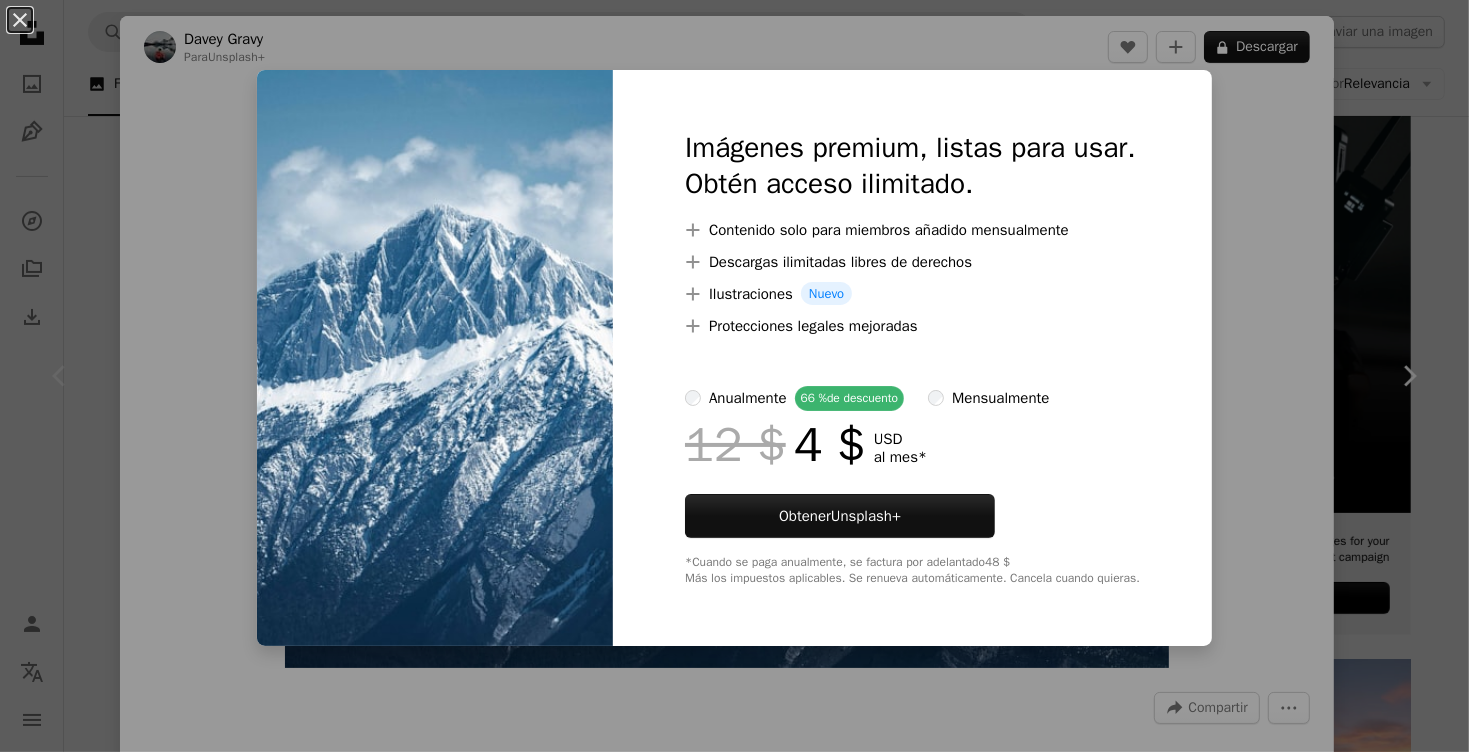 click on "An X shape Imágenes premium, listas para usar. Obtén acceso ilimitado. A plus sign Contenido solo para miembros añadido mensualmente A plus sign Descargas ilimitadas libres de derechos A plus sign Ilustraciones  Nuevo A plus sign Protecciones legales mejoradas anualmente 66 %  de descuento mensualmente 12 $   4 $ USD al mes * Obtener  Unsplash+ *Cuando se paga anualmente, se factura por adelantado  48 $ Más los impuestos aplicables. Se renueva automáticamente. Cancela cuando quieras." at bounding box center (734, 376) 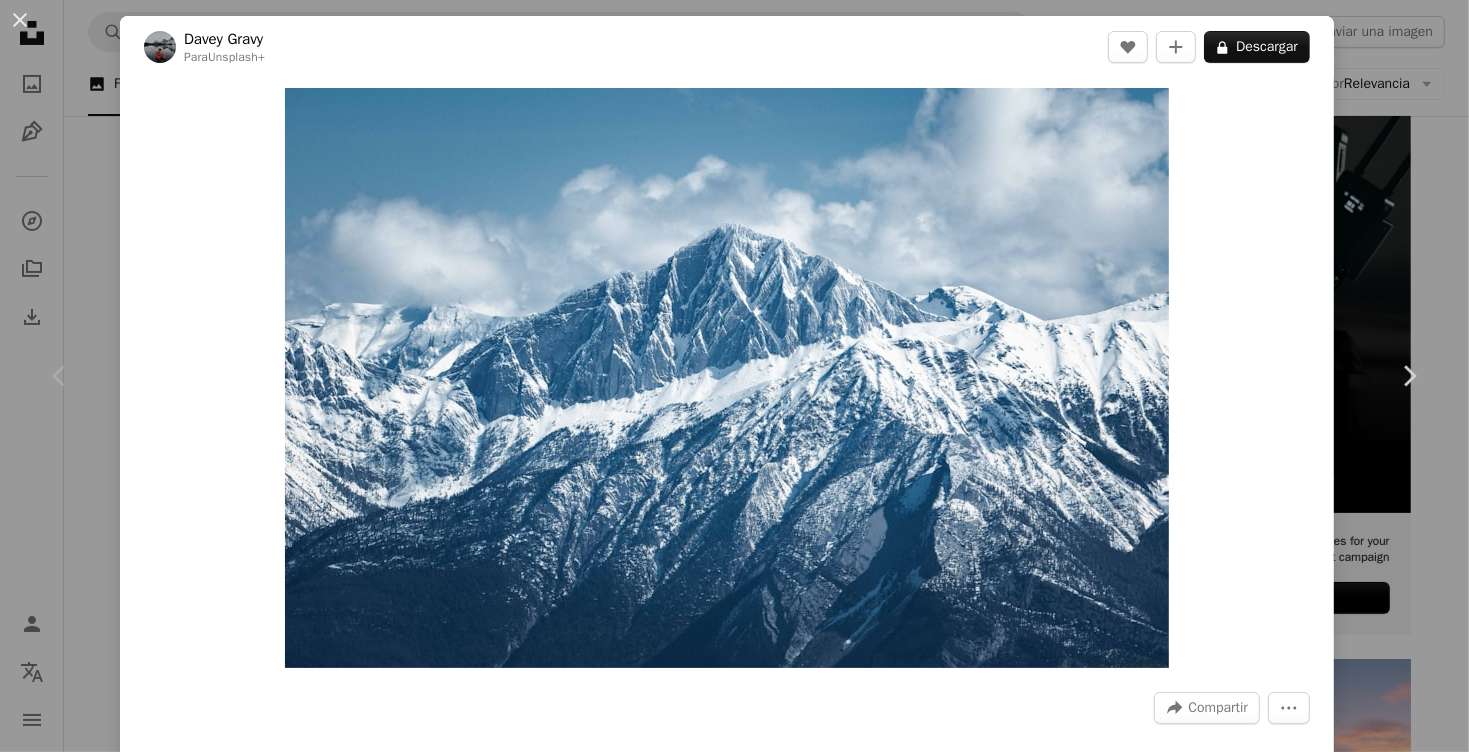 click on "An X shape Chevron left Chevron right [FIRST] [LAST] Para  Unsplash+ A heart A plus sign A lock Descargar Zoom in A forward-right arrow Compartir More Actions A map marker [CITY], [STATE] Calendar outlined Publicado el  29 de diciembre de 2022 Safety Con la  Licencia Unsplash+ invierno montaña nieve [COUNTRY] paisaje al aire libre loma frío [CITY] jaspe Imágenes de Creative Commons De esta serie Chevron right Plus sign for Unsplash+ Plus sign for Unsplash+ Plus sign for Unsplash+ Plus sign for Unsplash+ Plus sign for Unsplash+ Plus sign for Unsplash+ Plus sign for Unsplash+ Imágenes relacionadas Plus sign for Unsplash+ A heart A plus sign [FIRST] [LAST] Para  Unsplash+ A lock Descargar Plus sign for Unsplash+ A heart A plus sign [FIRST] [LAST] Para  Unsplash+ A lock Descargar Plus sign for Unsplash+ A heart A plus sign [FIRST] [LAST] Para  Unsplash+ A lock Descargar Plus sign for Unsplash+ A heart A plus sign [FIRST] [LAST] Para  Unsplash+ A lock Descargar Plus sign for Unsplash+ A heart A plus sign Para" at bounding box center (734, 376) 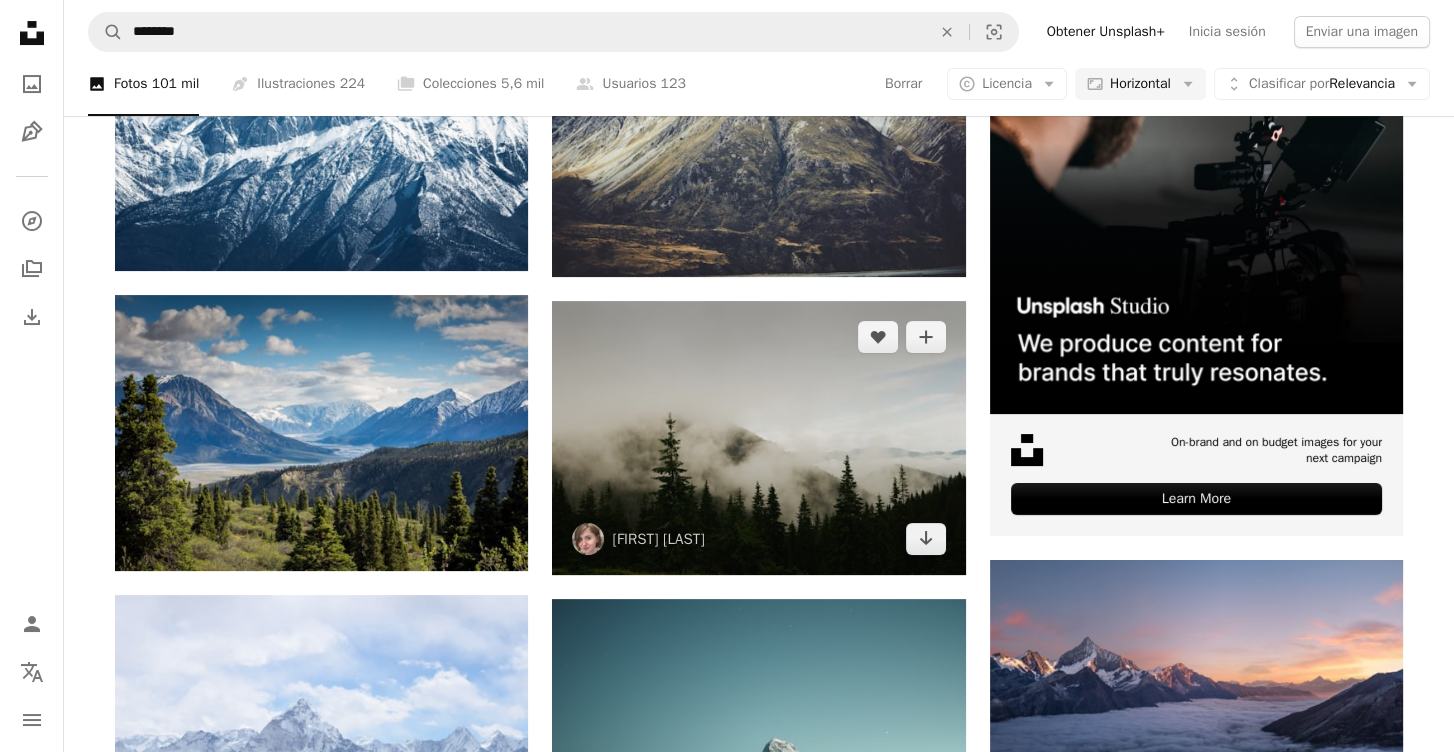 scroll, scrollTop: 600, scrollLeft: 0, axis: vertical 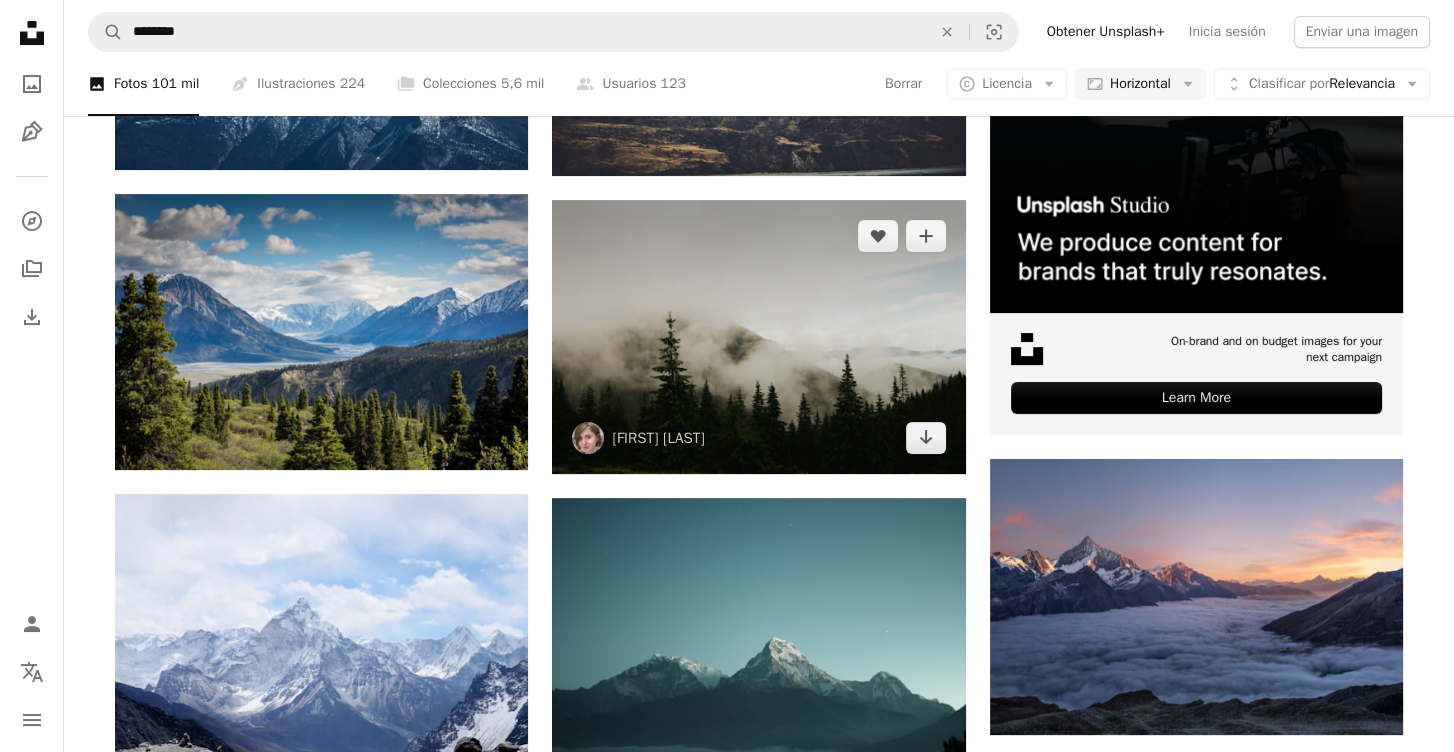 click at bounding box center (758, 337) 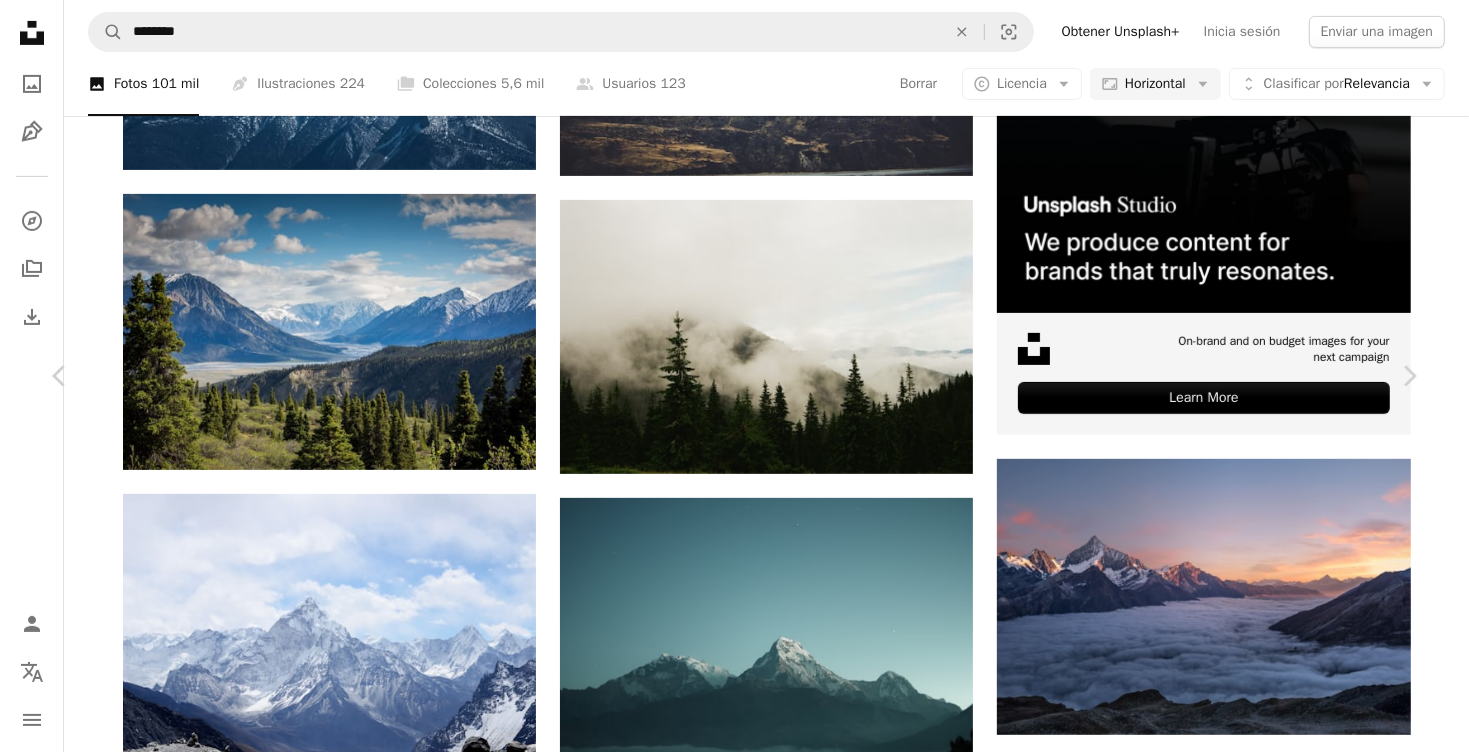 click on "Chevron down" 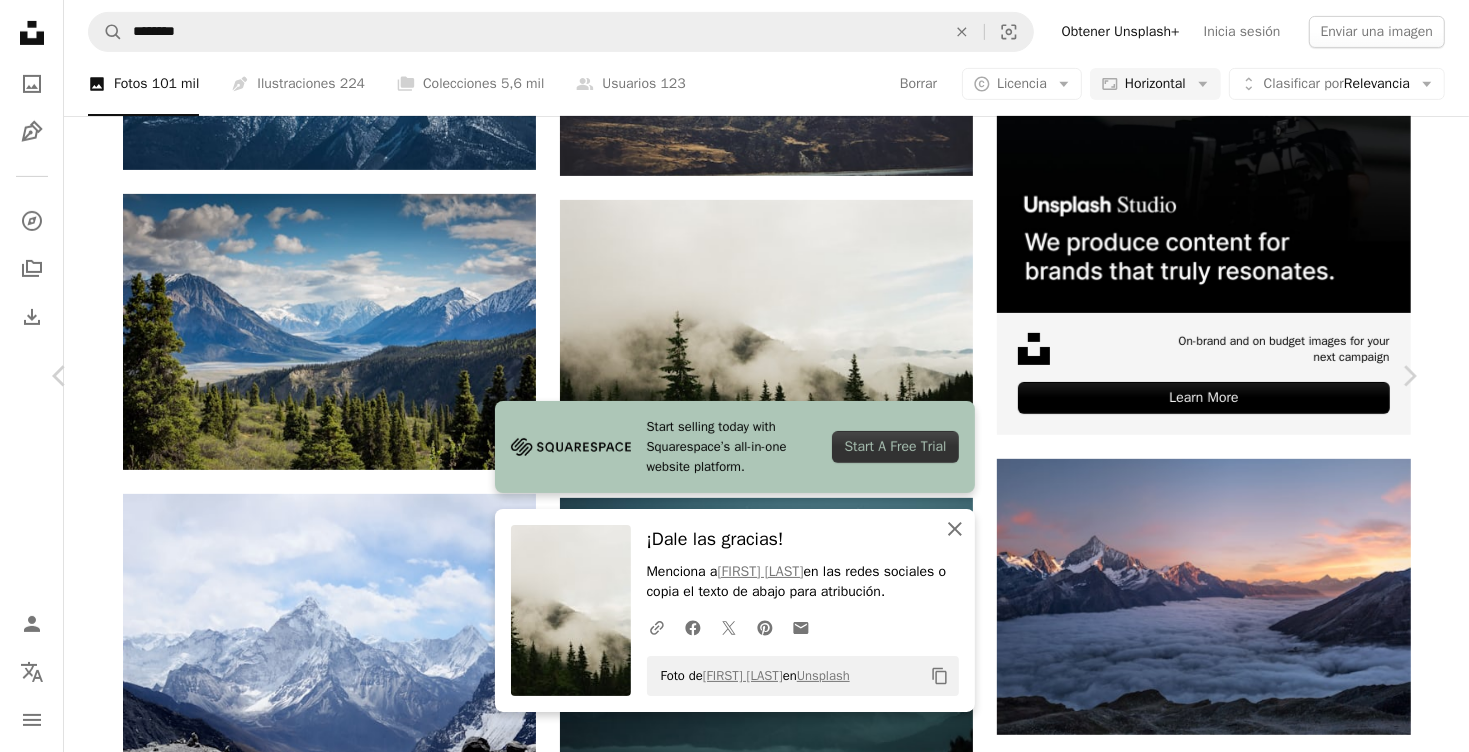 click on "An X shape" 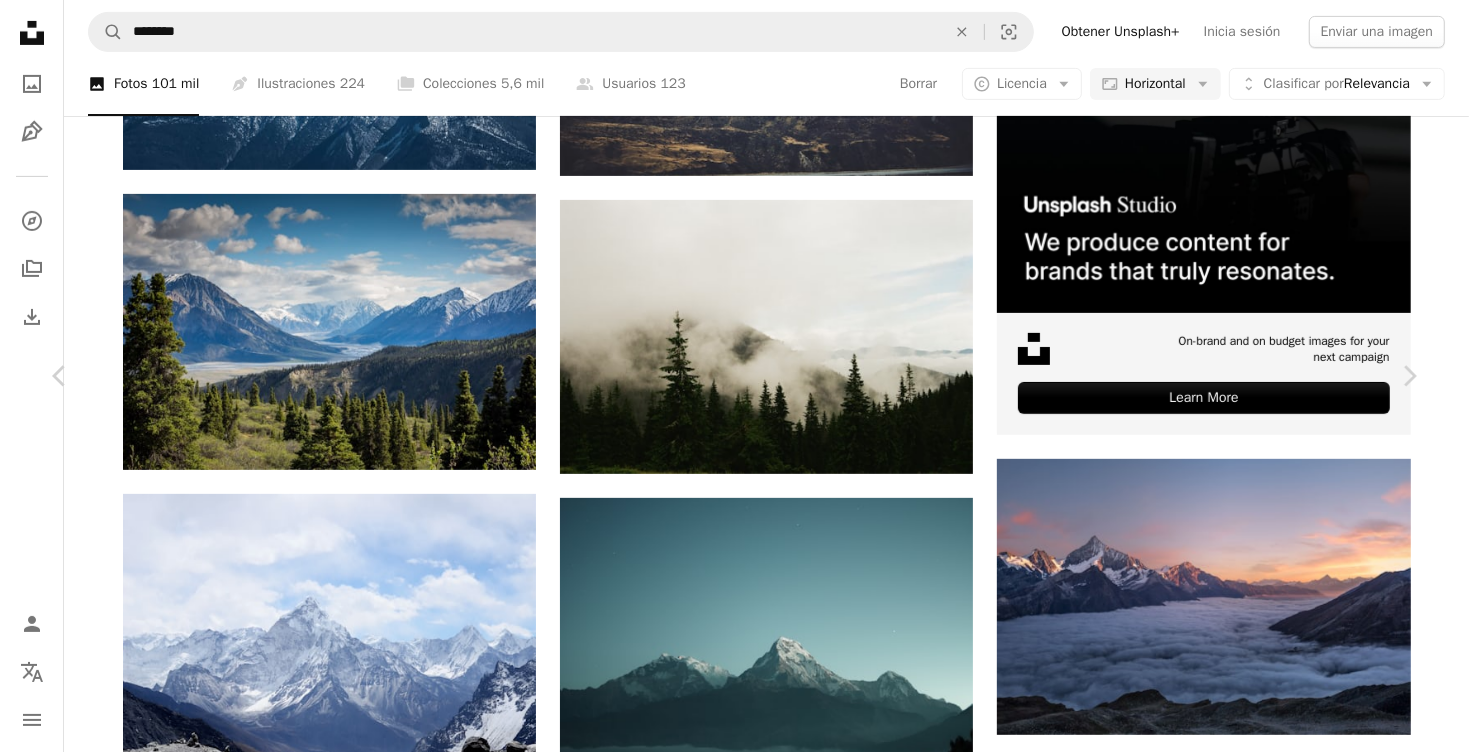 click on "An X shape Chevron left Chevron right [FIRST] [LAST] hixenia A heart A plus sign Descargar gratis Chevron down Zoom in Visualizaciones 2.619.133 Descargas 19.418 A forward-right arrow Compartir Info icon Información More Actions A map marker mountains, [COUNTRY] Calendar outlined Publicado el 24 de agosto de 2019 Camera Canon, EOS Elan Safety Uso gratuito bajo la Licencia Unsplash montaña nubes madera árboles planta gris tiempo niebla [COUNTRY] al aire libre niebla pino abeto pícea conífera Abies Imágenes gratuitas Explora imágenes premium relacionadas en iStock  |  Ahorra un 20 % con el código UNSPLASH20 Ver más en iStock  ↗ Imágenes relacionadas A heart A plus sign [FIRST] [LAST] Disponible para contratación A checkmark inside of a circle Arrow pointing down A heart A plus sign [FIRST] [LAST] Arrow pointing down A heart A plus sign [FIRST] [LAST] Arrow pointing down Plus sign for Unsplash+ A heart A plus sign [FIRST] [LAST] Para  Unsplash+ A lock Descargar A heart A plus sign [FIRST] A heart A heart" at bounding box center [734, 3527] 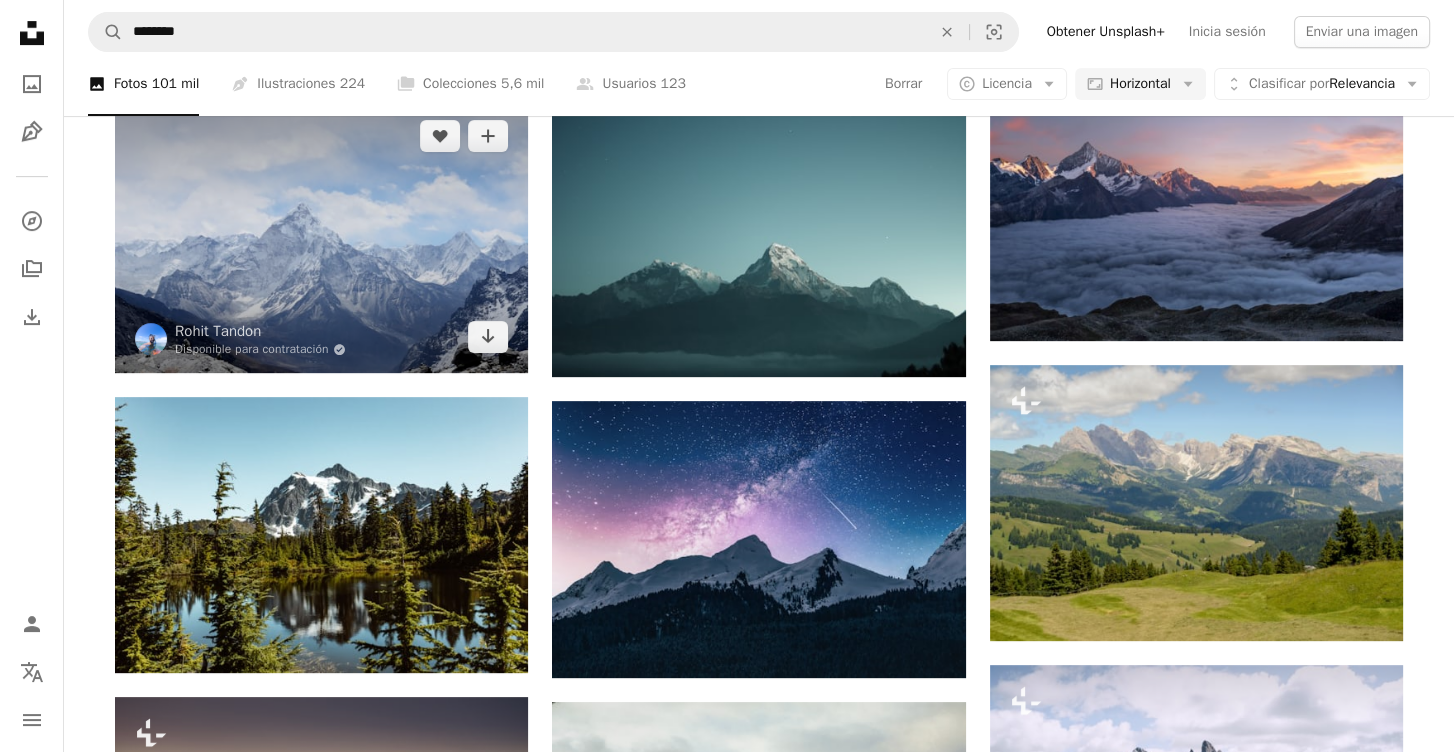 scroll, scrollTop: 1000, scrollLeft: 0, axis: vertical 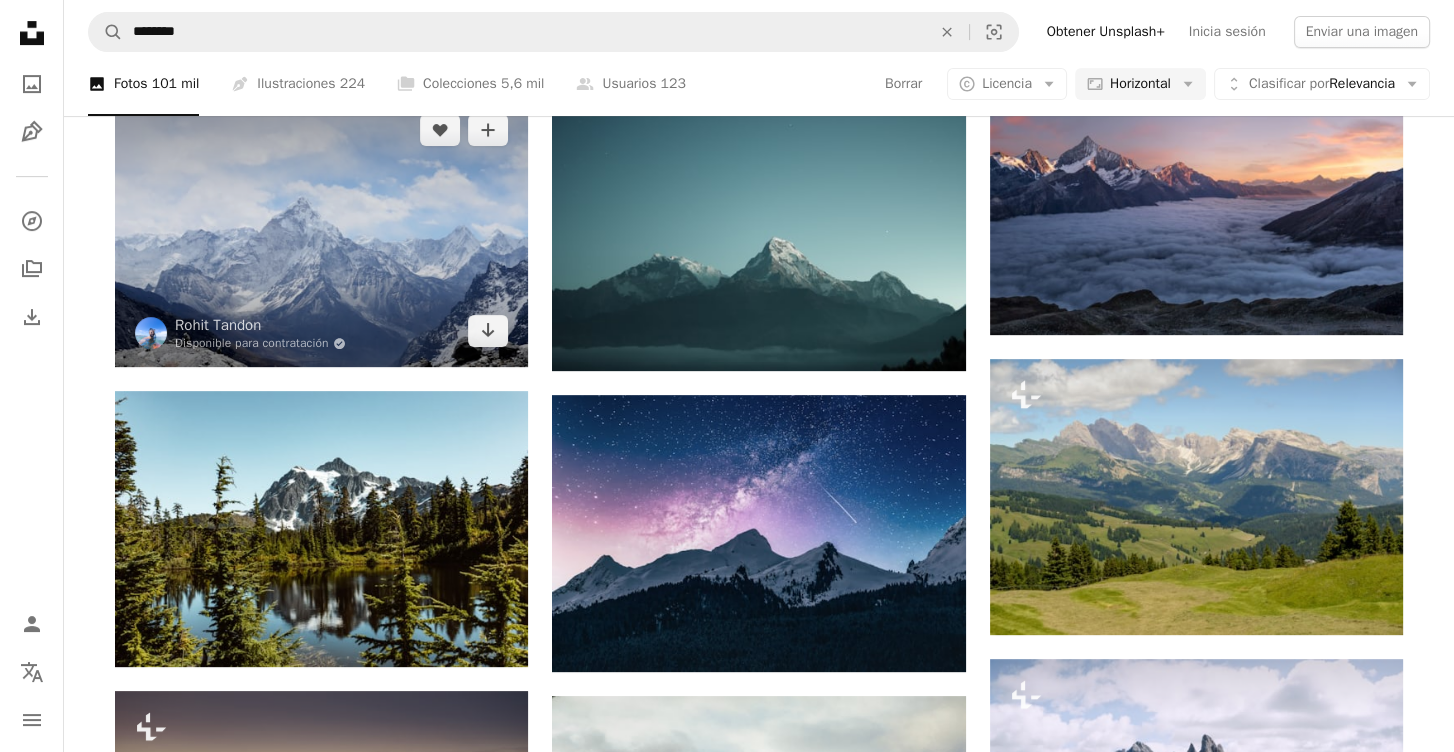 click at bounding box center (321, 231) 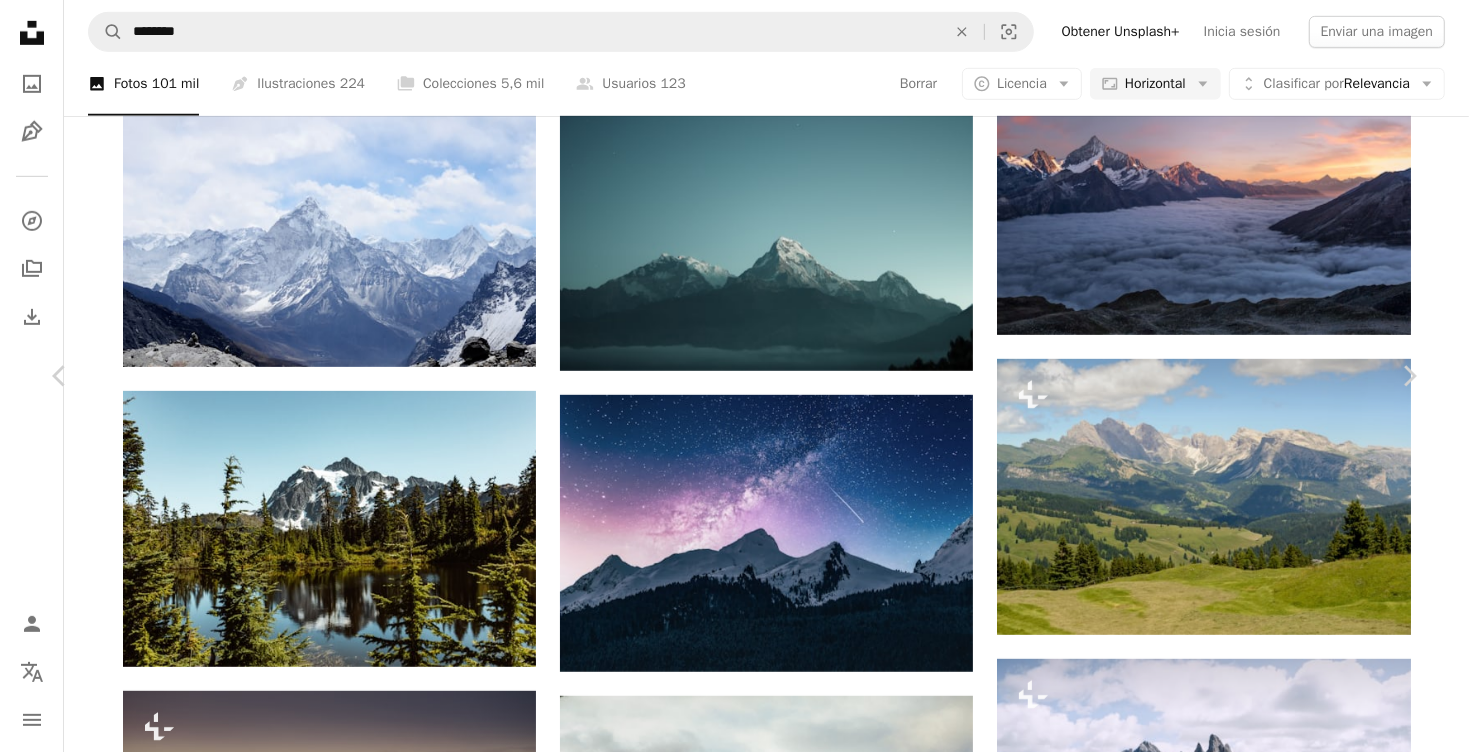 click on "Chevron down" 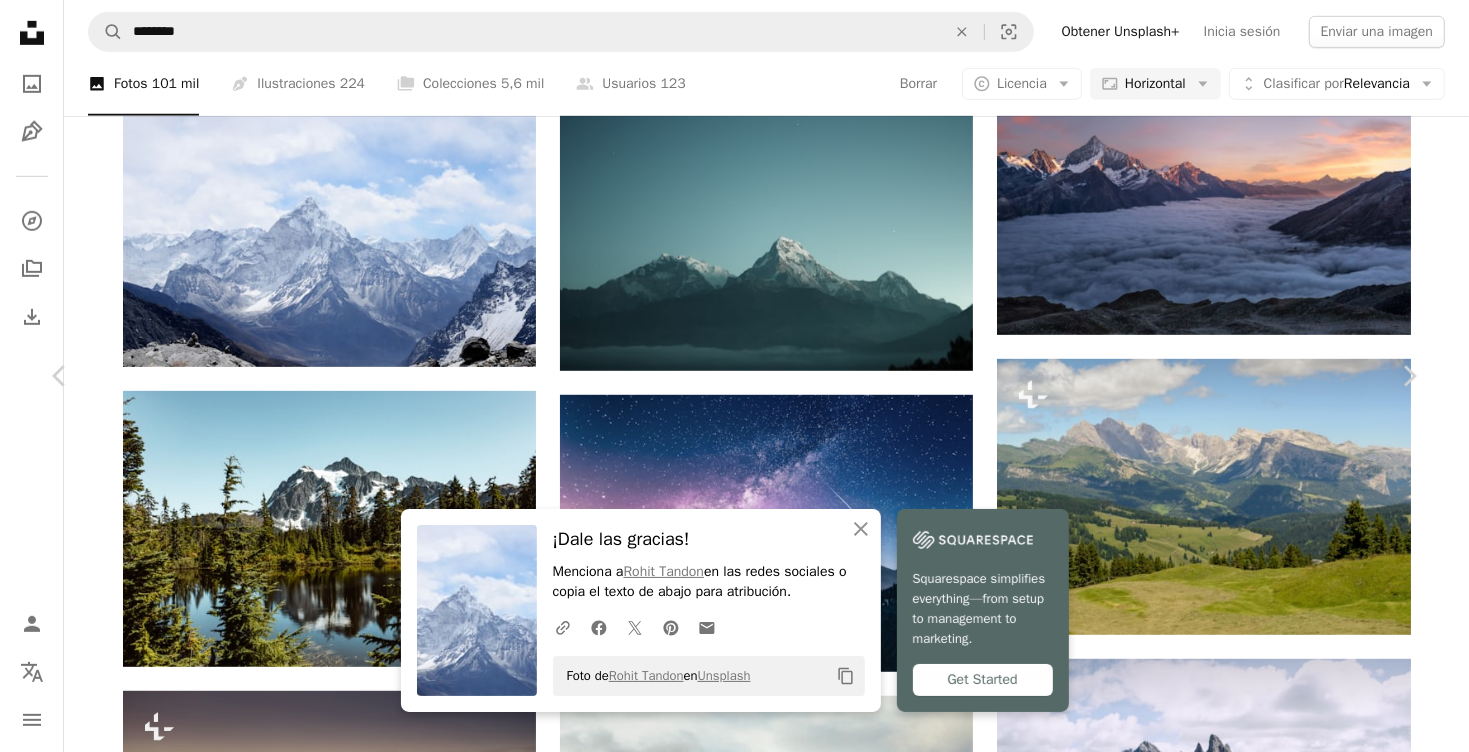 click on "An X shape Chevron left Chevron right An X shape Cerrar ¡Dale las gracias! Menciona a  [FIRST] [LAST]  en las redes sociales o copia el texto de abajo para atribución. A URL sharing icon (chains) Facebook icon X (formerly Twitter) icon Pinterest icon An envelope Foto de  [FIRST] [LAST]  en  Unsplash
Copy content Squarespace simplifies everything—from setup to management to marketing. Get Started [FIRST] [LAST] Disponible para contratación A checkmark inside of a circle A heart A plus sign Descargar gratis Chevron down Zoom in Visualizaciones 44.901.587 Descargas 692.089 Presentado en Fotos A forward-right arrow Compartir Info icon Información More Actions A map marker [CITY], [COUNTRY] Calendar outlined Publicado el  3 de febrero de 2016 Camera NIKON CORPORATION, NIKON D7000 Safety Uso gratuito bajo la  Licencia Unsplash invierno montaña nieve nube hielo [COUNTRY] roca al aire libre cordillera Paisaje invernal pico Pico de la montaña [FIRST] cumbre fondo  |" at bounding box center (734, 3127) 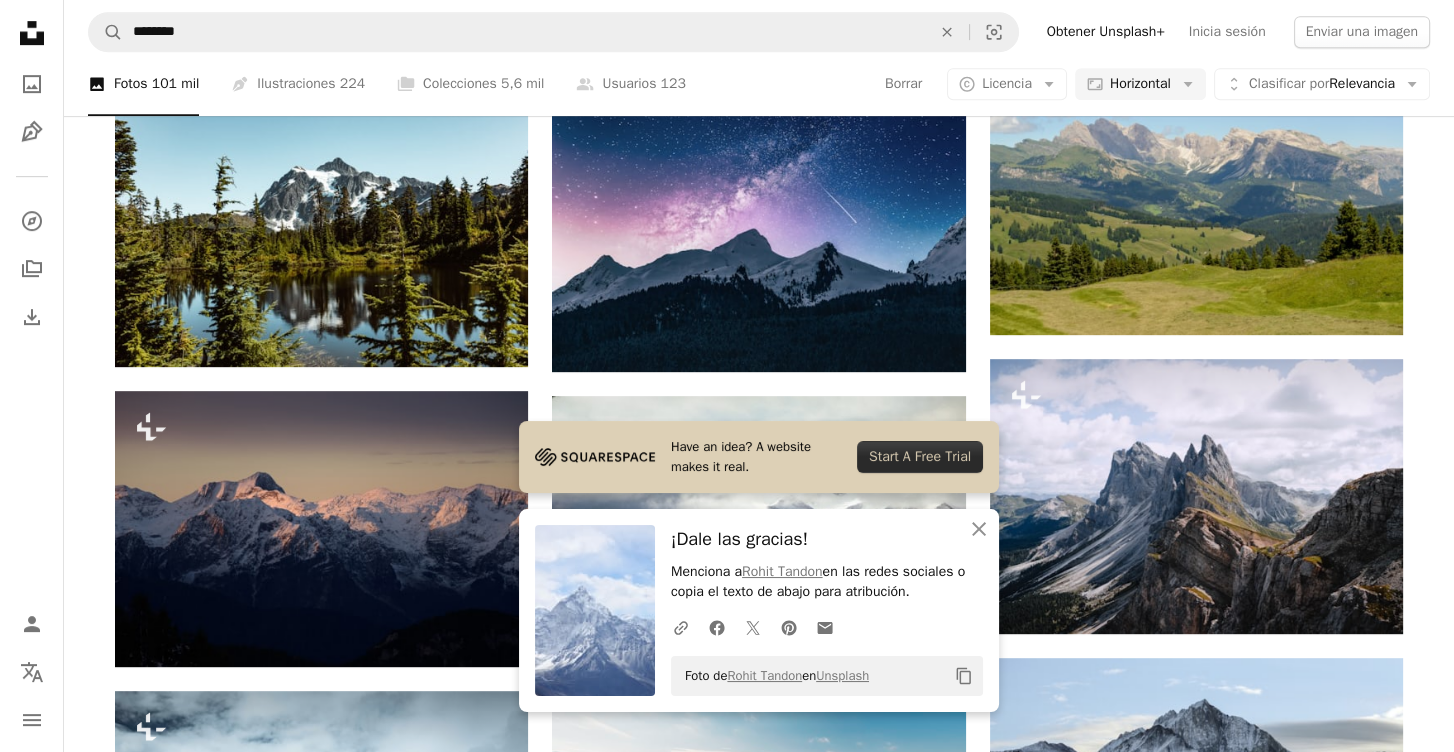 scroll, scrollTop: 1500, scrollLeft: 0, axis: vertical 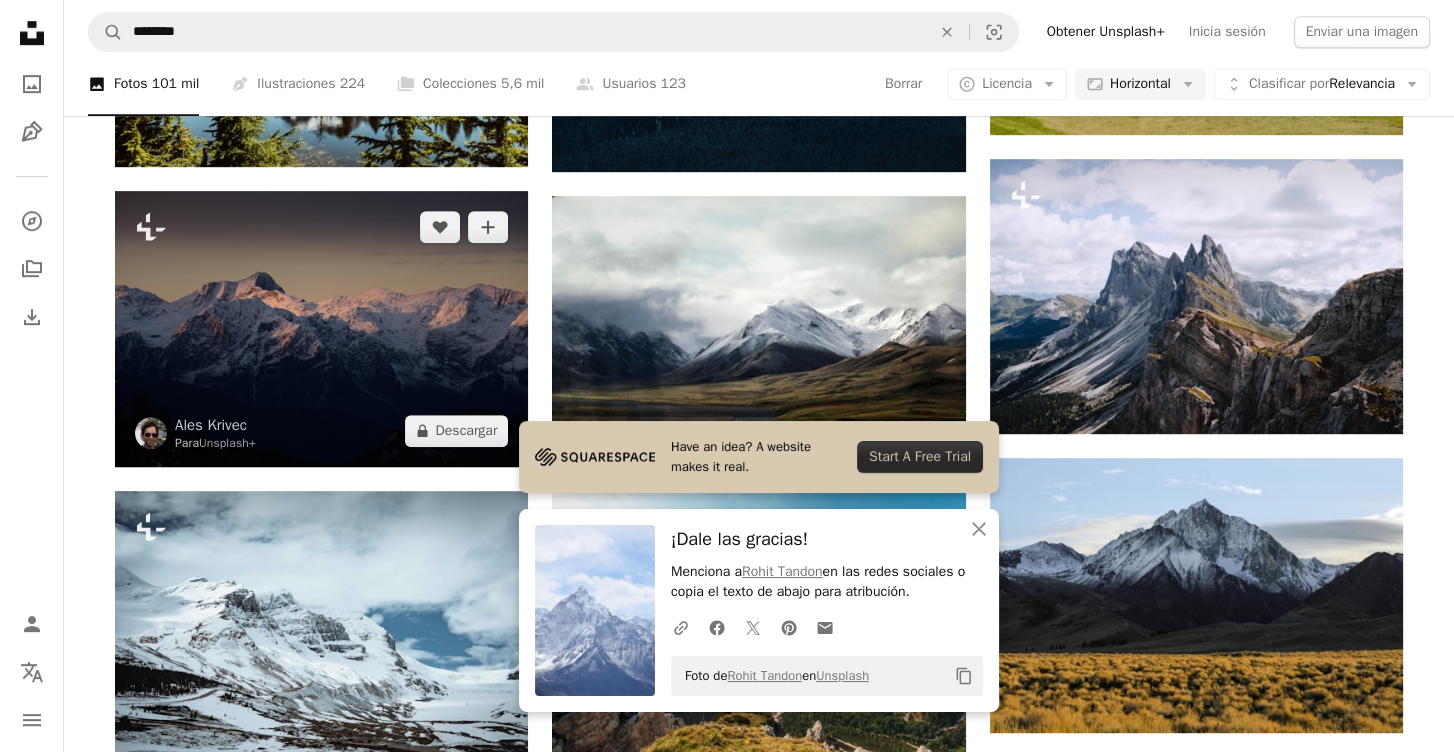 click at bounding box center (321, 329) 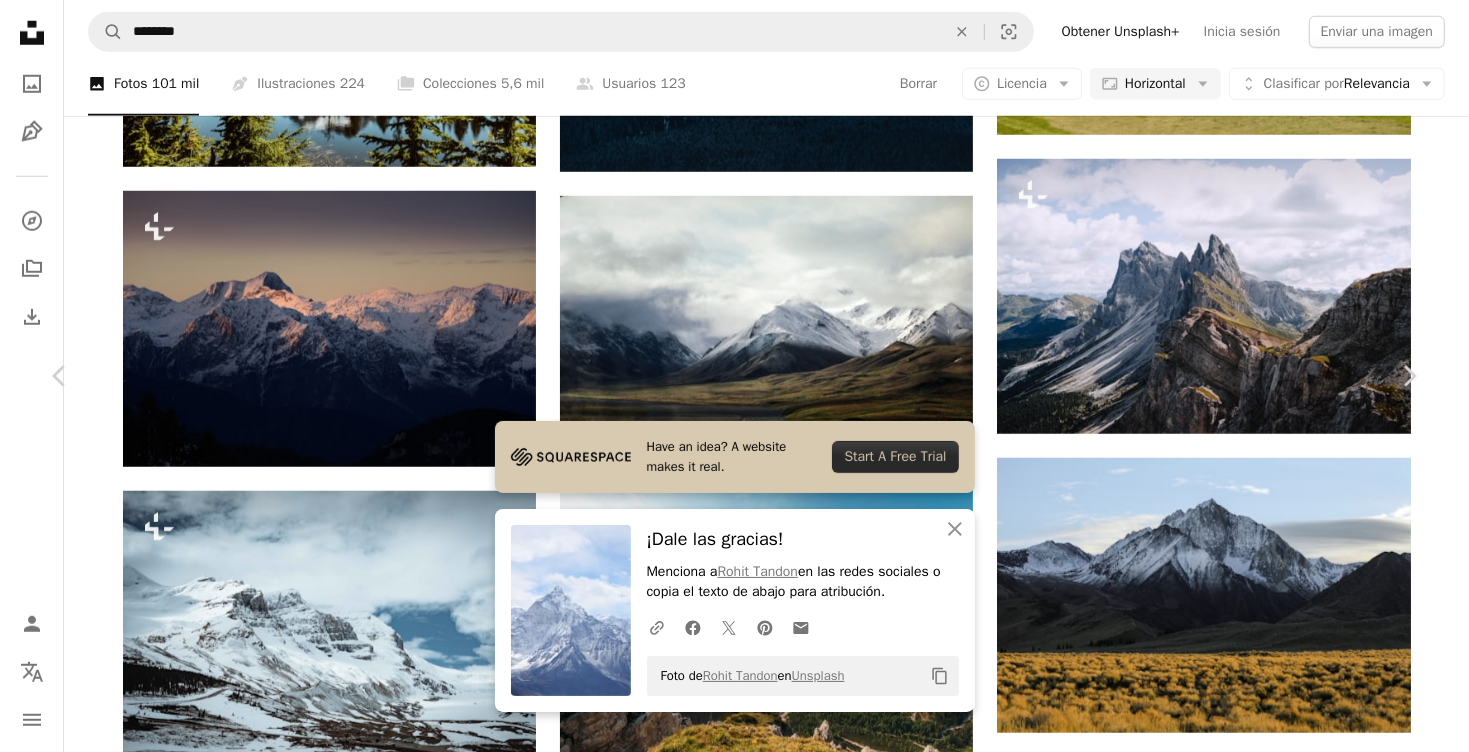 click on "[FIRST] [LAST]" at bounding box center (734, 2627) 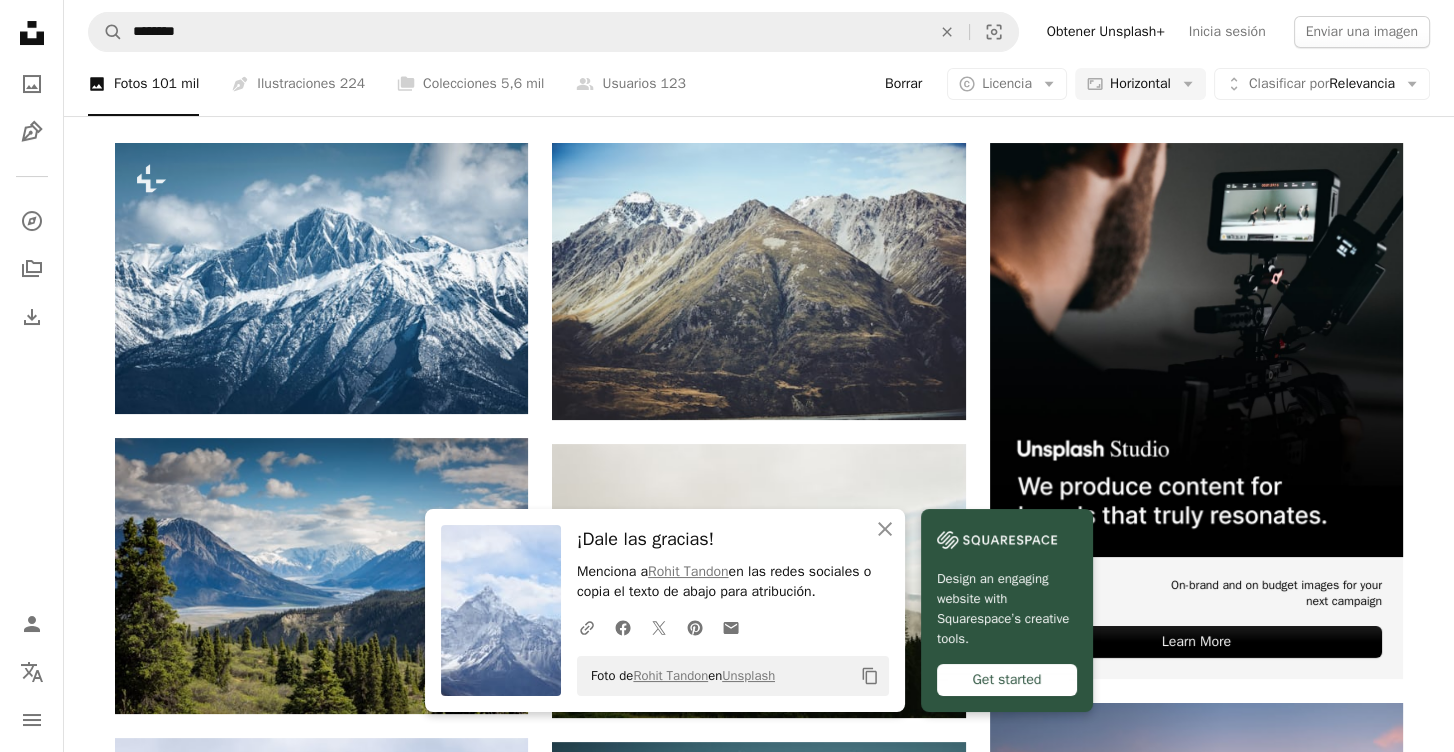 scroll, scrollTop: 0, scrollLeft: 0, axis: both 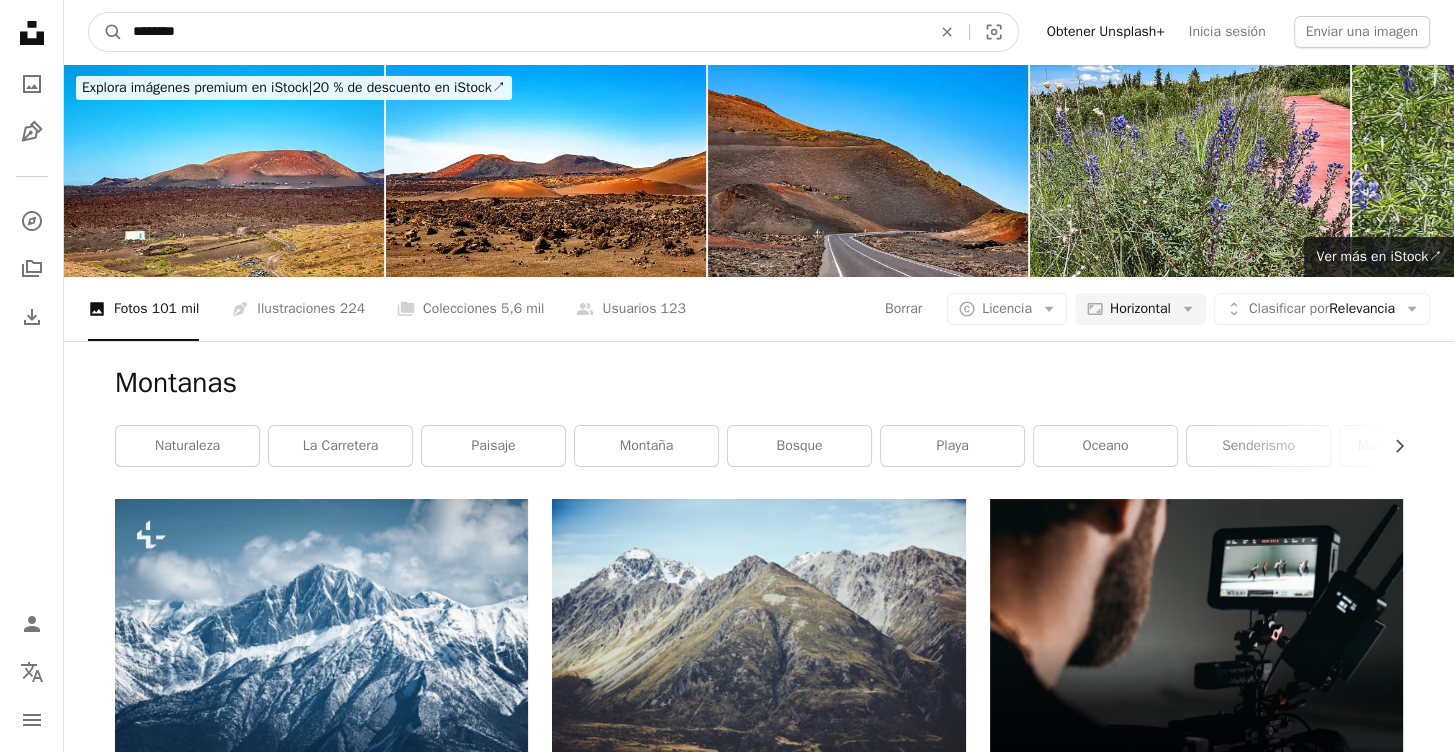 drag, startPoint x: 245, startPoint y: 36, endPoint x: 87, endPoint y: 31, distance: 158.0791 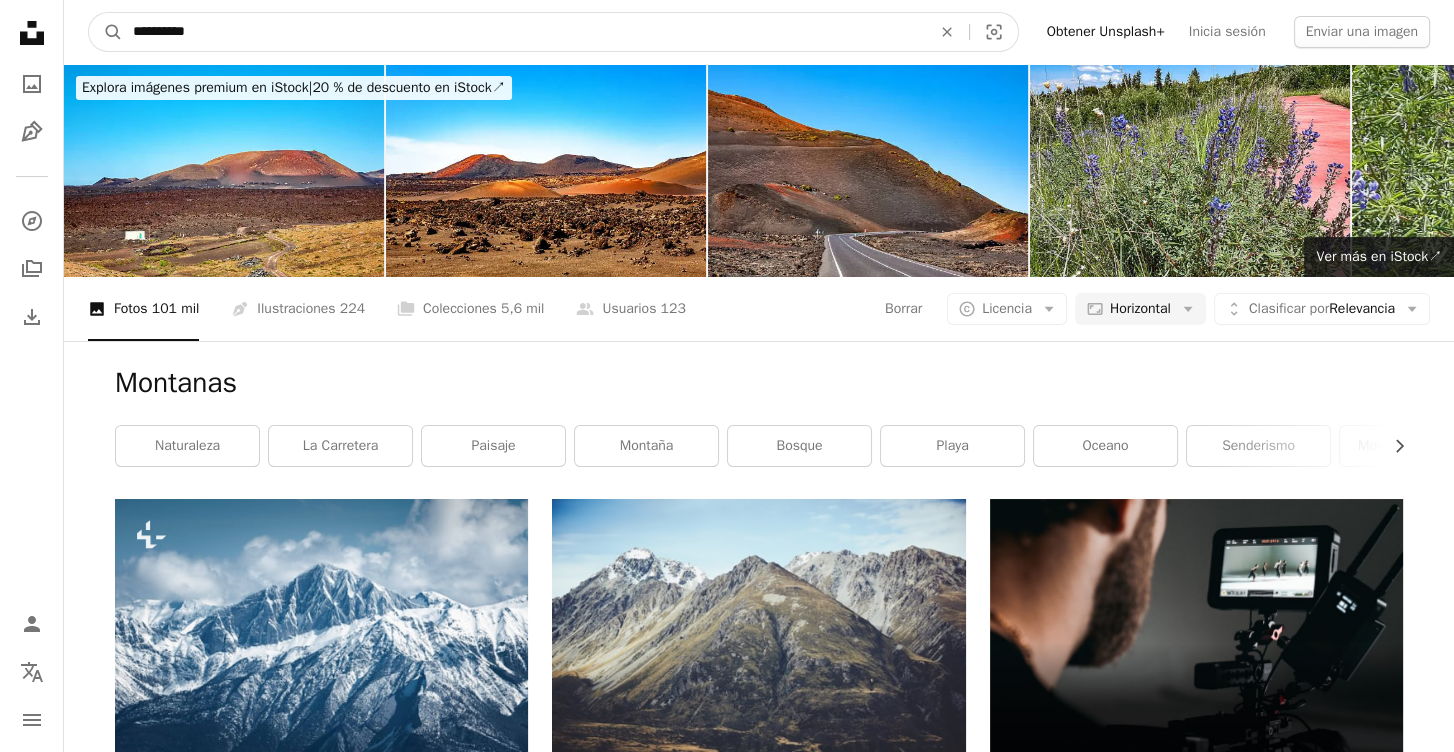 type on "**********" 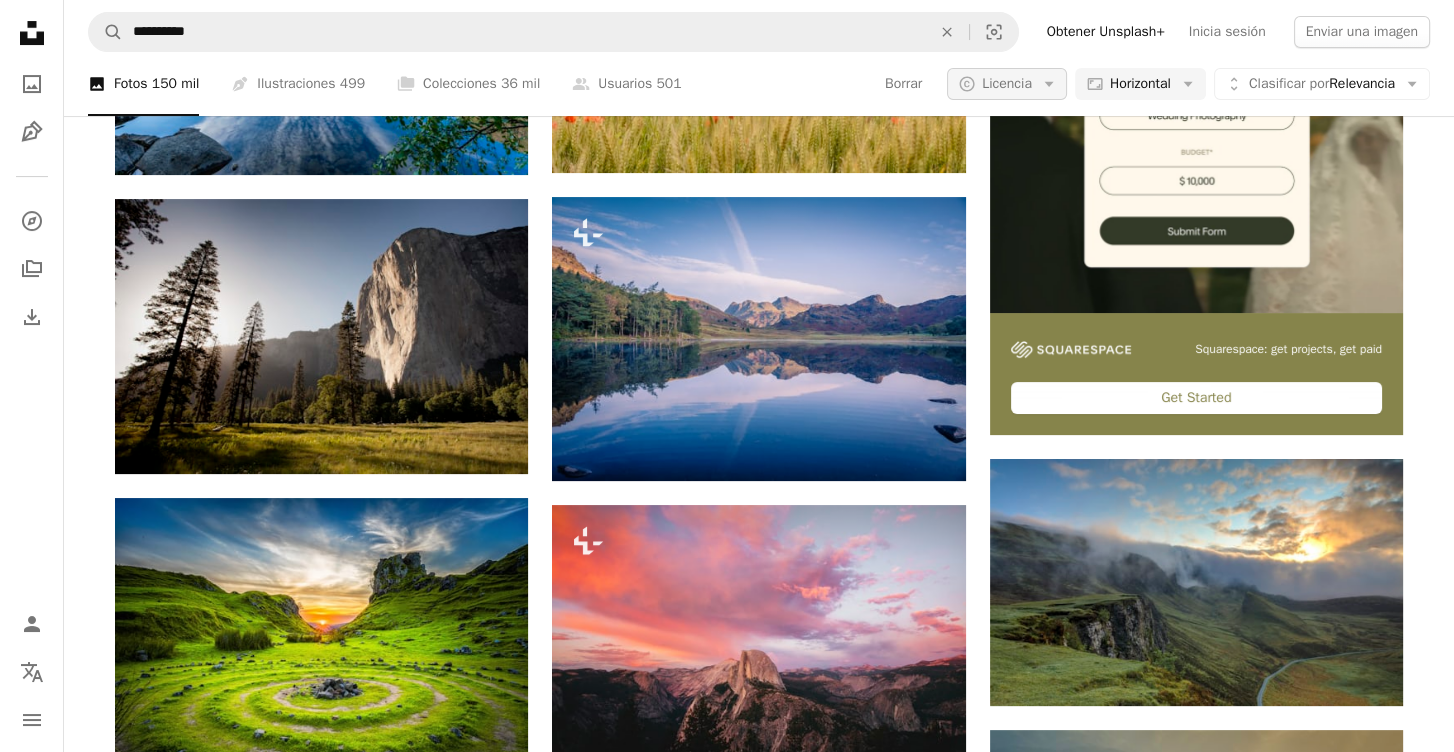 scroll, scrollTop: 700, scrollLeft: 0, axis: vertical 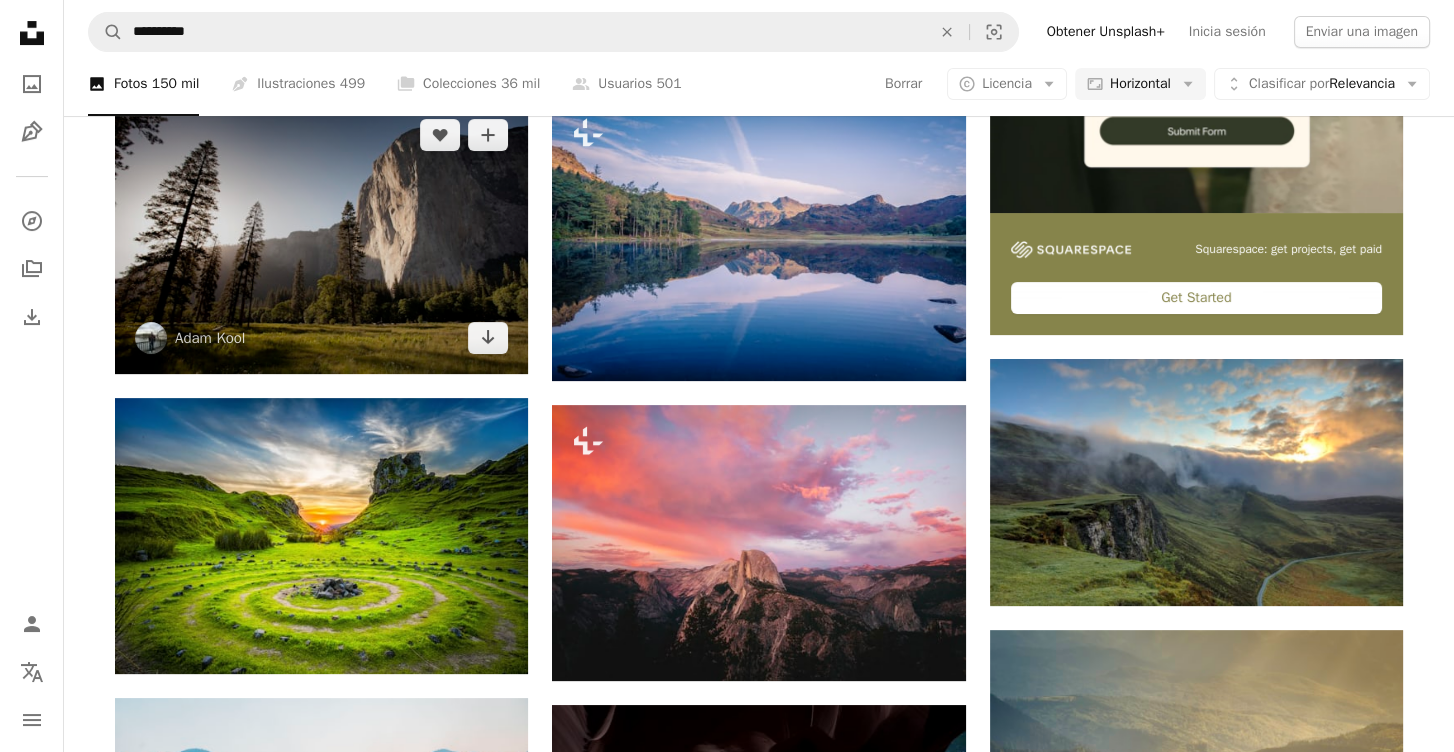 click at bounding box center [321, 236] 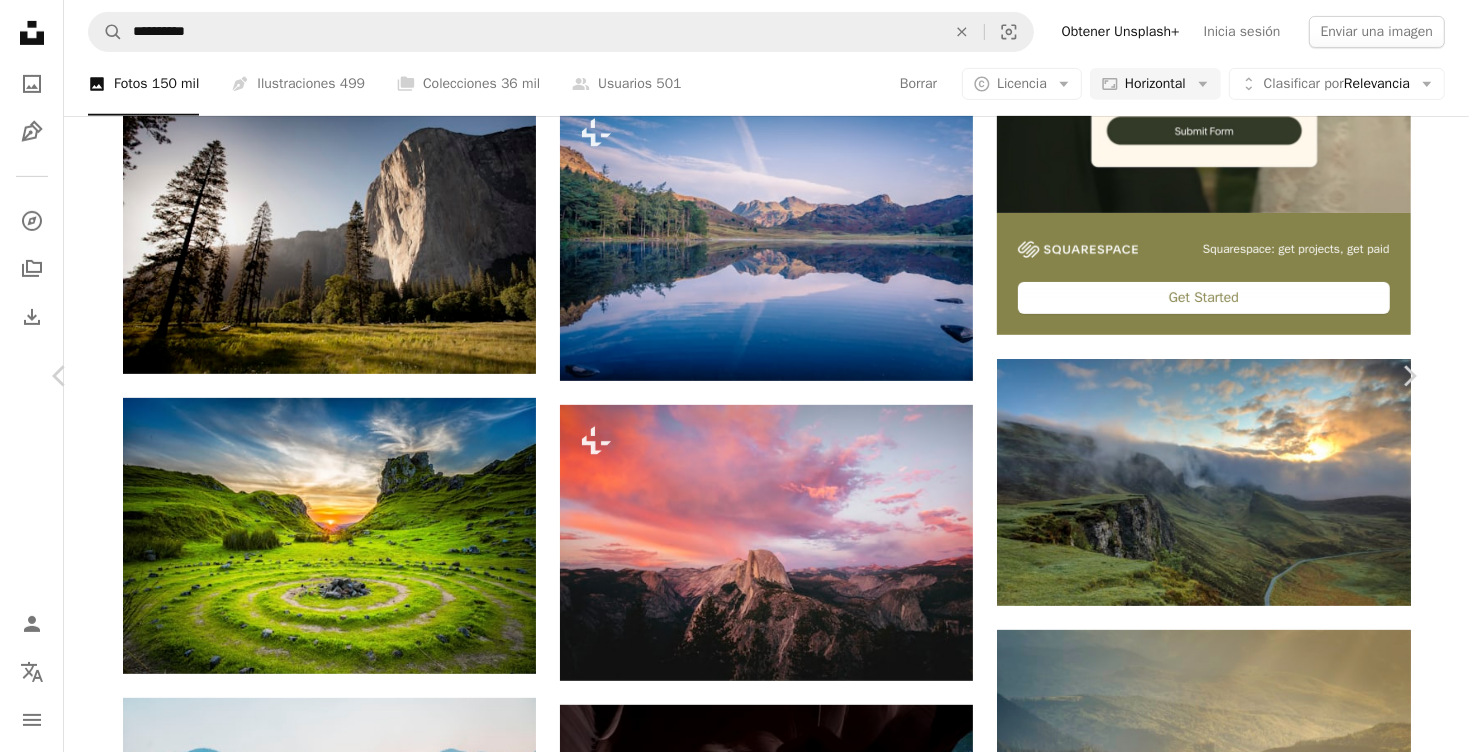 click on "Chevron down" 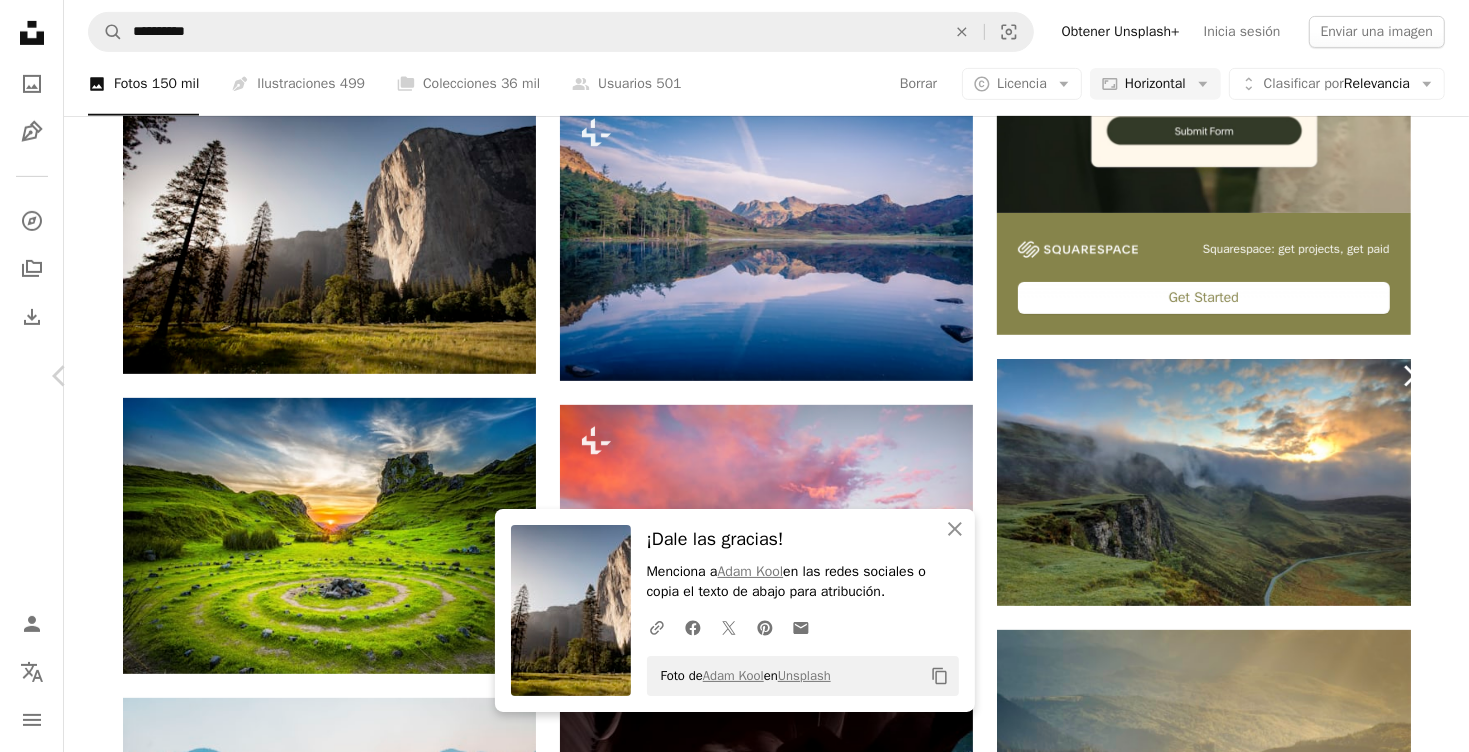 click on "Chevron right" at bounding box center (1409, 376) 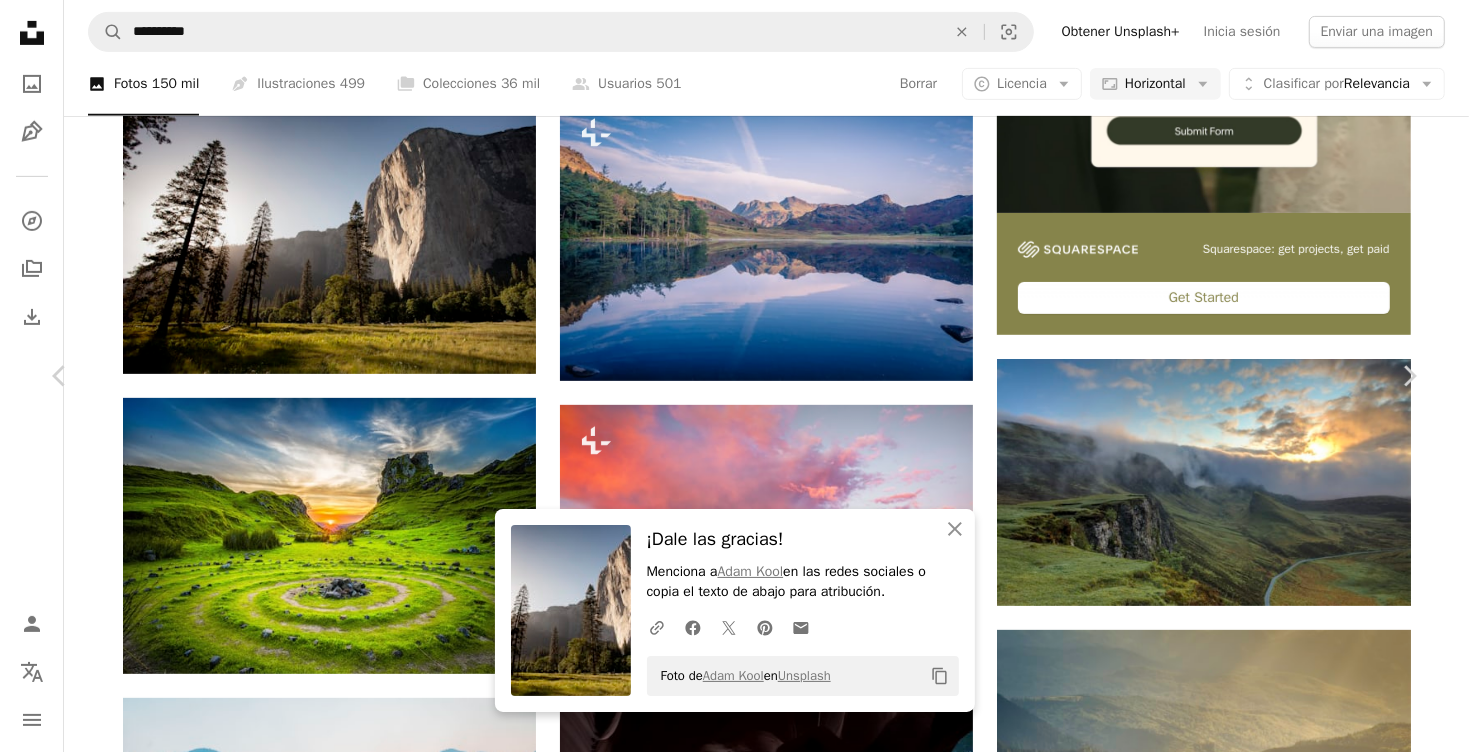 click on "An X shape Chevron left Chevron right An X shape Cerrar ¡Dale las gracias! Menciona a [FIRST] [LAST] en las redes sociales o copia el texto de abajo para atribución. A URL sharing icon (chains) Facebook icon X (formerly Twitter) icon Pinterest icon An envelope Foto de [FIRST] [LAST] en Unsplash
Copy content [FIRST] [LAST] [FIRST] A heart A plus sign Descargar gratis Chevron down Zoom in Visualizaciones 78.215.504 Descargas 464.411 Presentado en Fotos ,  Naturaleza A forward-right arrow Compartir Info icon Información More Actions Calendar outlined Publicado el 20 de enero de 2015 Camera Canon, EOS 5D Mark III Safety Uso gratuito bajo la  Licencia Unsplash verde planta tierra hierba Antecedentes de la naturaleza crecimiento medio ambiente selva flora musgo Forrest pino creciente Fondo borroso sin personas arbolillo conífera Verde musgo papel tapiz fondo Imágenes de dominio público Explora imágenes premium relacionadas en iStock  |  Ahorra un 20 % con el código UNSPLASH20 Ver más en iStock  ↗ Para" at bounding box center [734, 3665] 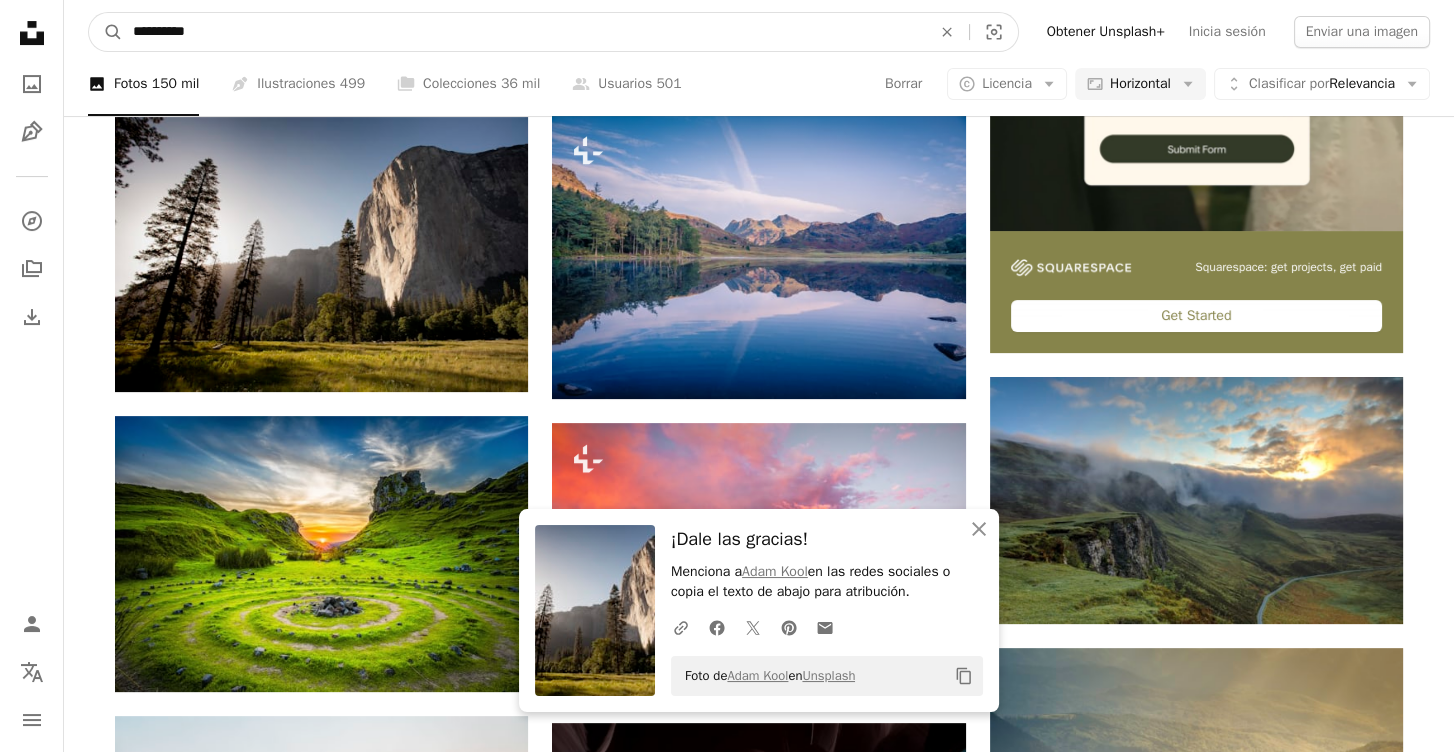 drag, startPoint x: 252, startPoint y: 30, endPoint x: 85, endPoint y: 12, distance: 167.96725 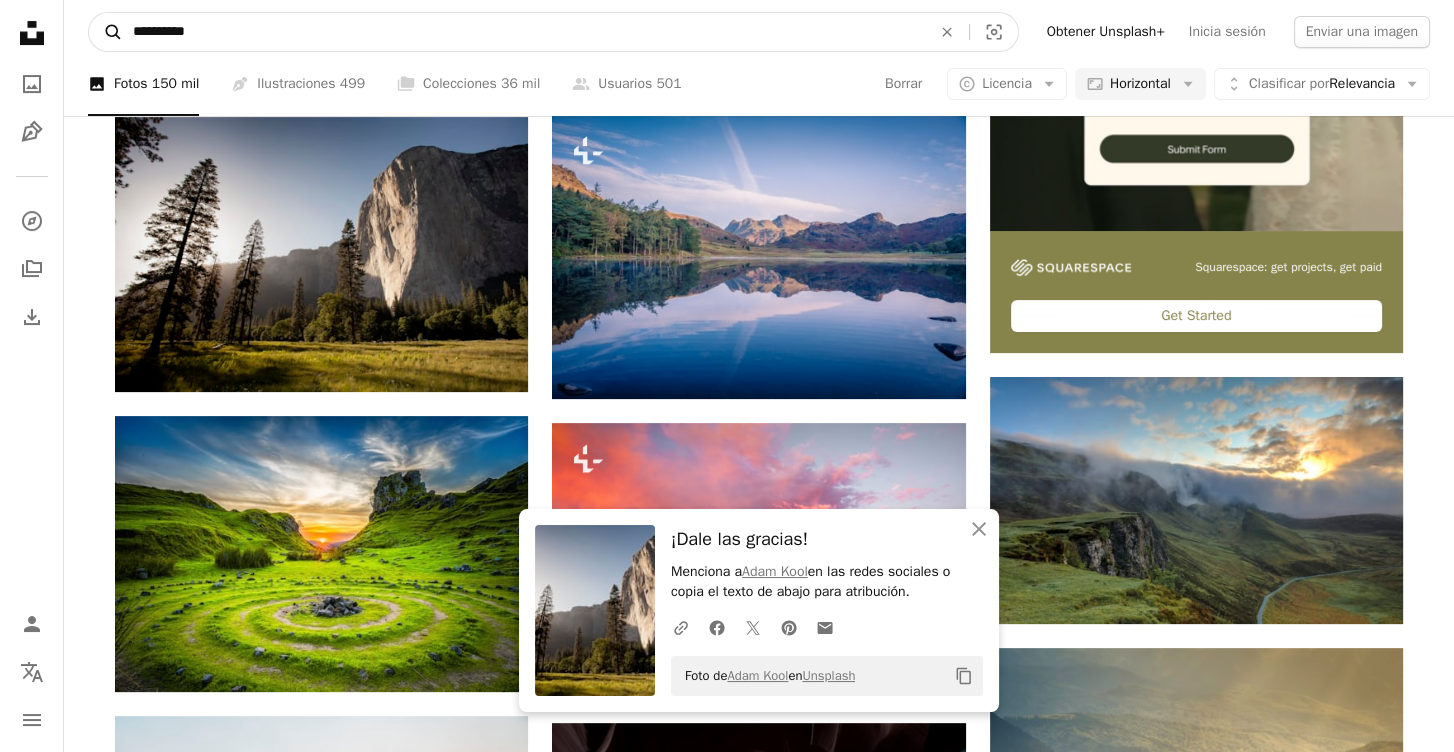 scroll, scrollTop: 677, scrollLeft: 0, axis: vertical 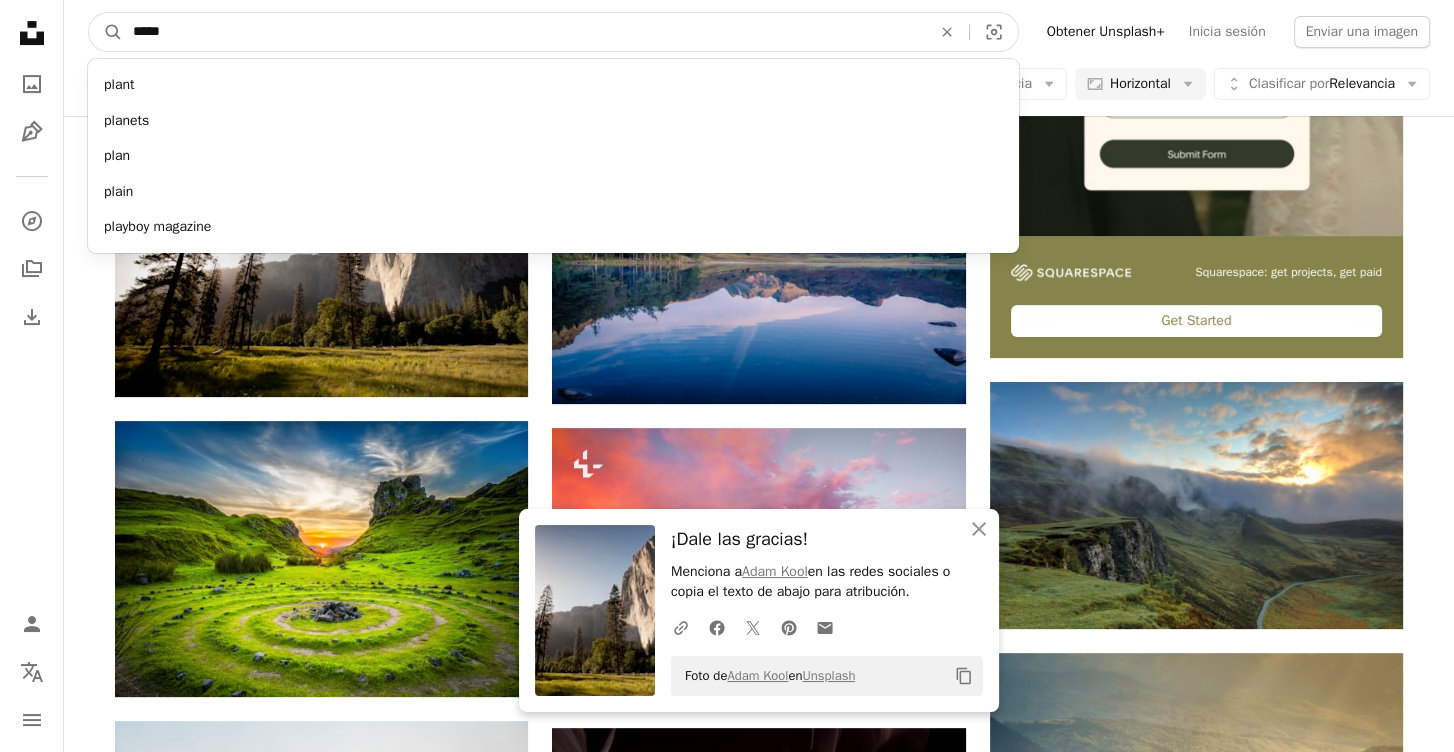 type on "*****" 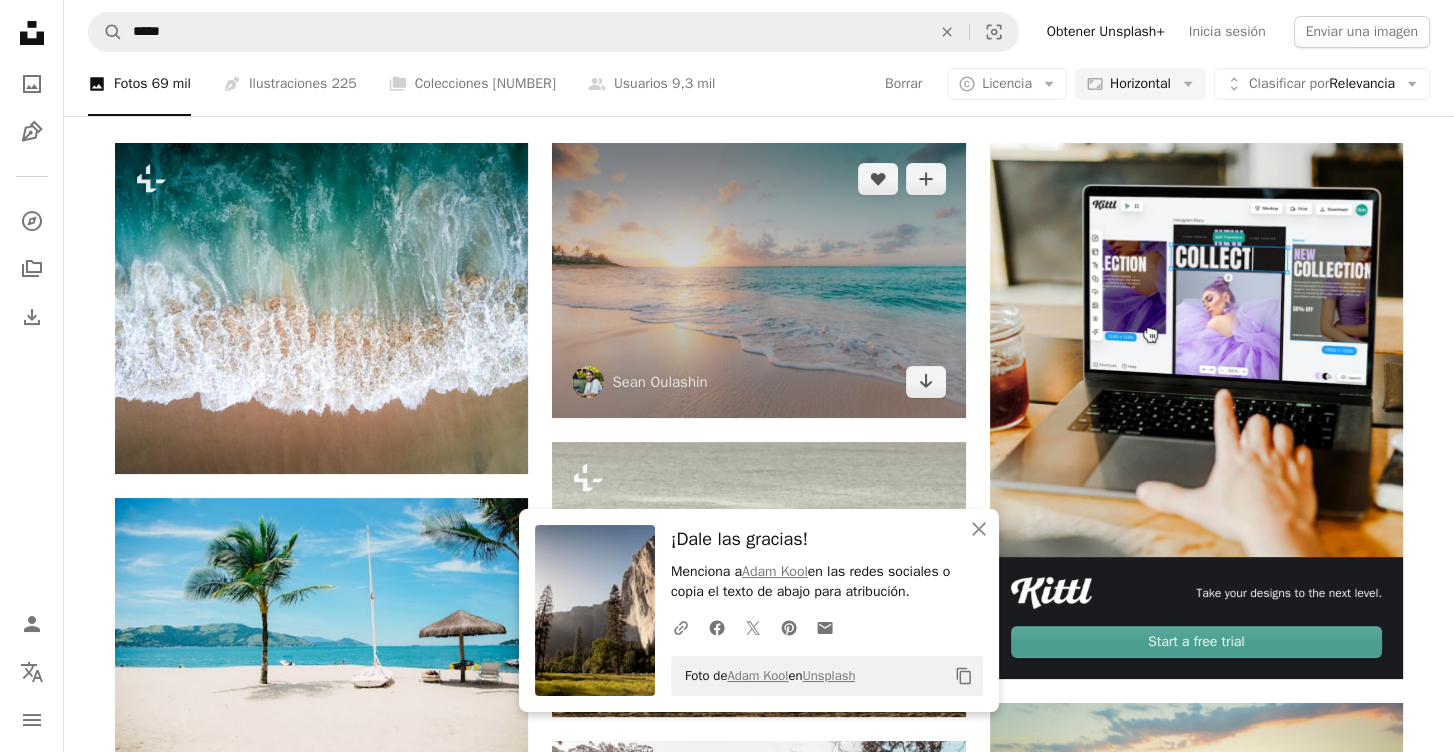 scroll, scrollTop: 400, scrollLeft: 0, axis: vertical 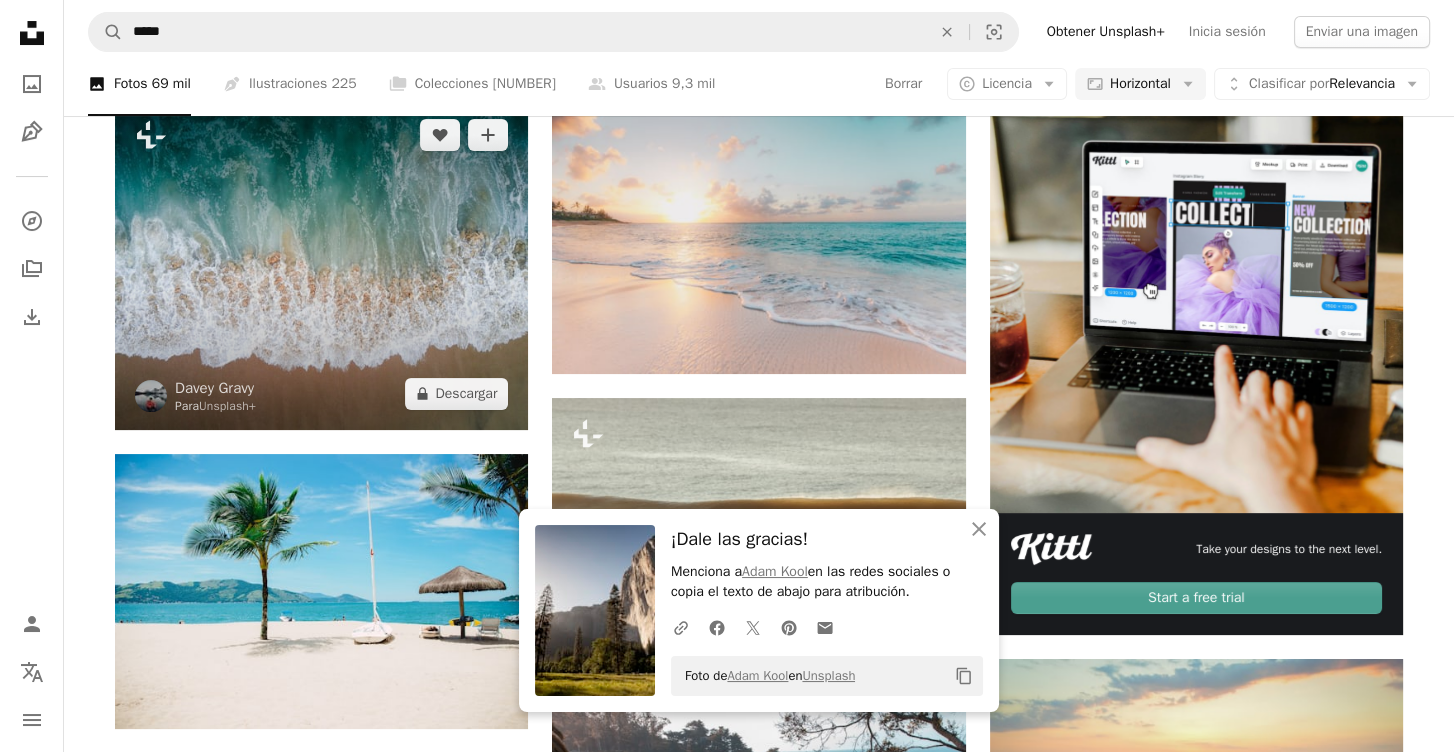 click at bounding box center [321, 264] 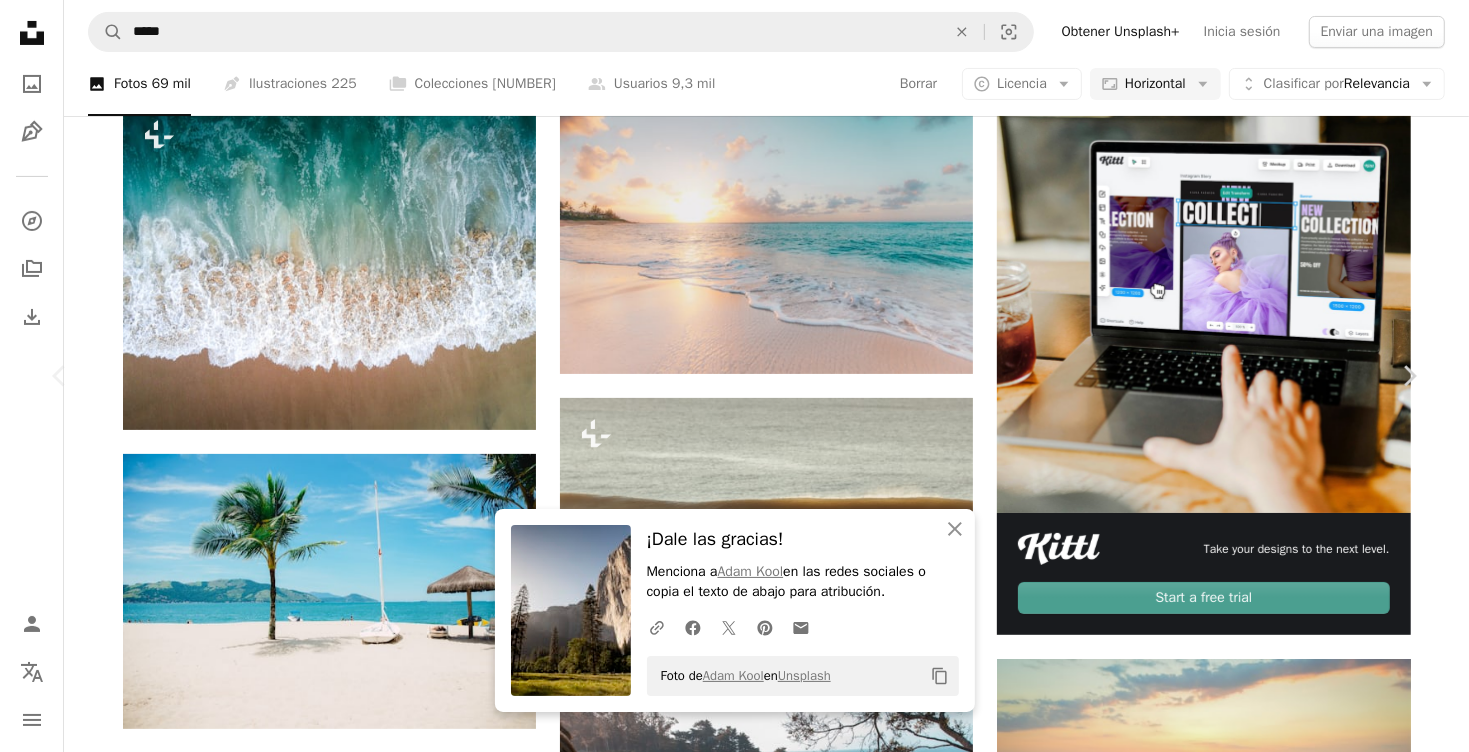 click on "An X shape Chevron left Chevron right Have an idea? A website makes it real. Start A Free Trial An X shape Cerrar ¡Dale las gracias! Menciona a [FIRST] [LAST] en las redes sociales o copia el texto de abajo para atribución. A URL sharing icon (chains) Facebook icon X (formerly Twitter) icon Pinterest icon An envelope Foto de [FIRST] [LAST] en Unsplash
Copy content [FIRST] [LAST] Para Unsplash+ A heart A plus sign A lock Descargar Zoom in Presentado en Fotos A forward-right arrow Compartir More Actions Calendar outlined Publicado el 30 de noviembre de 2022 Safety Con la Licencia Unsplash+ escritorio montaña De esta serie Chevron right Plus sign for Unsplash+ Plus sign for Unsplash+ Plus sign for Unsplash+ Imágenes relacionadas Plus sign for Unsplash+ A heart A plus sign [FIRST] [LAST] Para Unsplash+ A lock Descargar Plus sign for Unsplash+ A heart A plus sign [FIRST] [LAST] Para Unsplash+ A lock Descargar Plus sign for Unsplash+ A heart A plus sign [FIRST] [LAST] Para Unsplash+ A lock Descargar Para" at bounding box center (734, 4052) 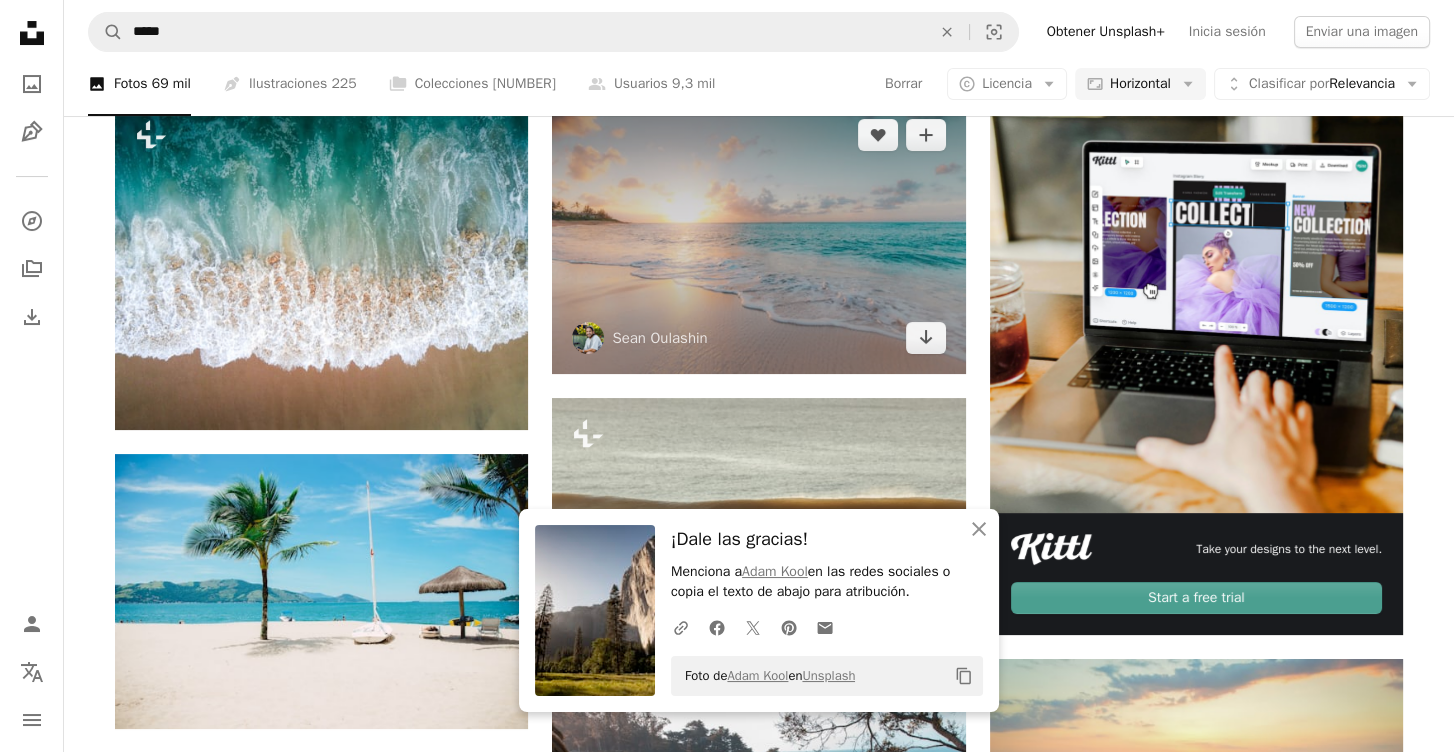 scroll, scrollTop: 300, scrollLeft: 0, axis: vertical 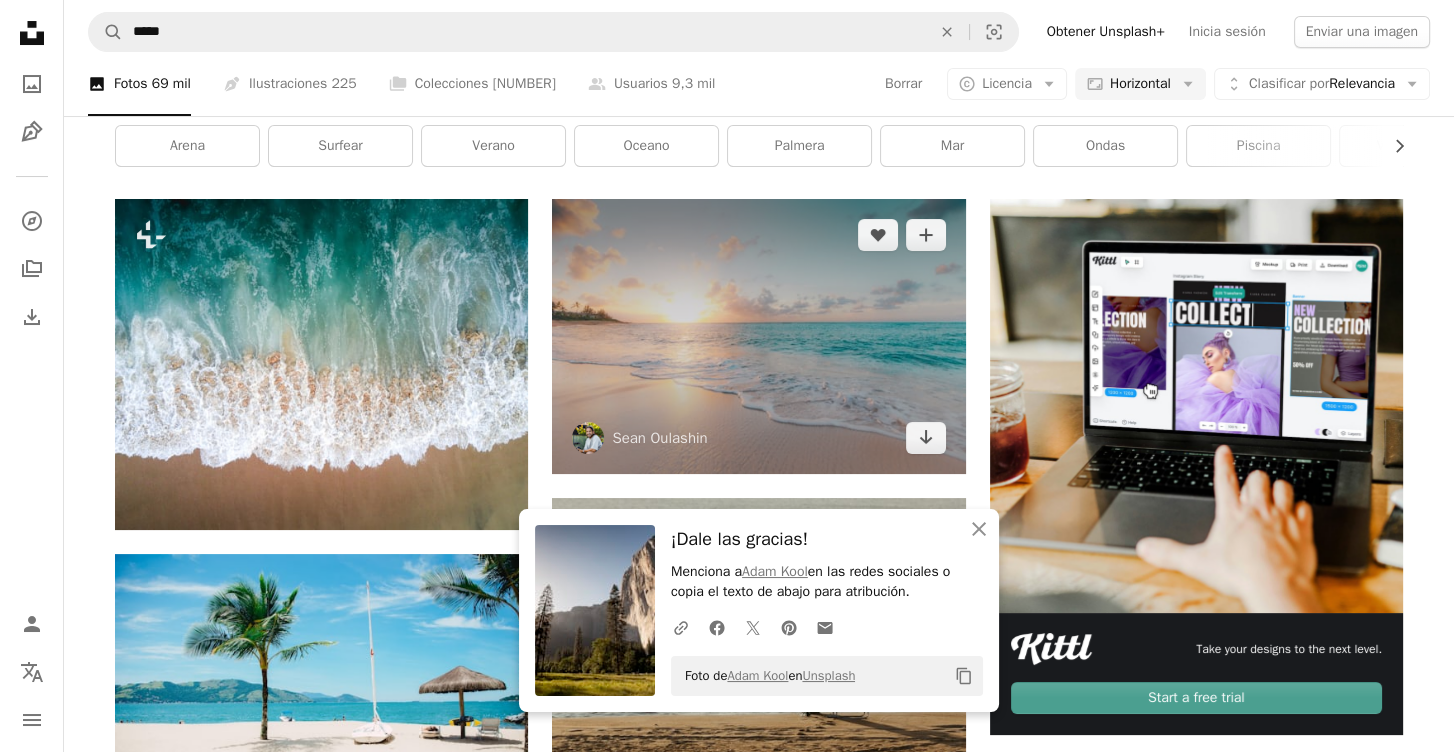 click at bounding box center [758, 336] 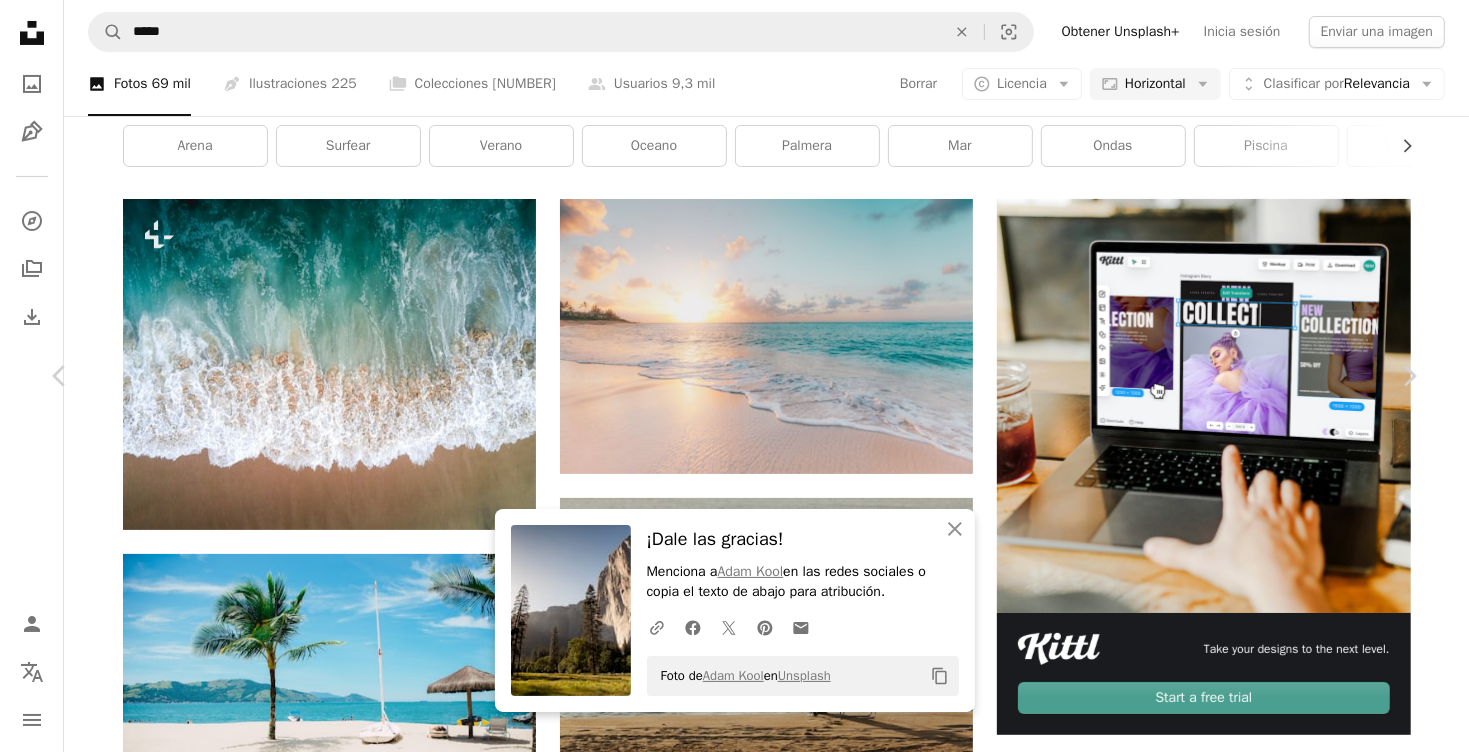 click on "Chevron down" 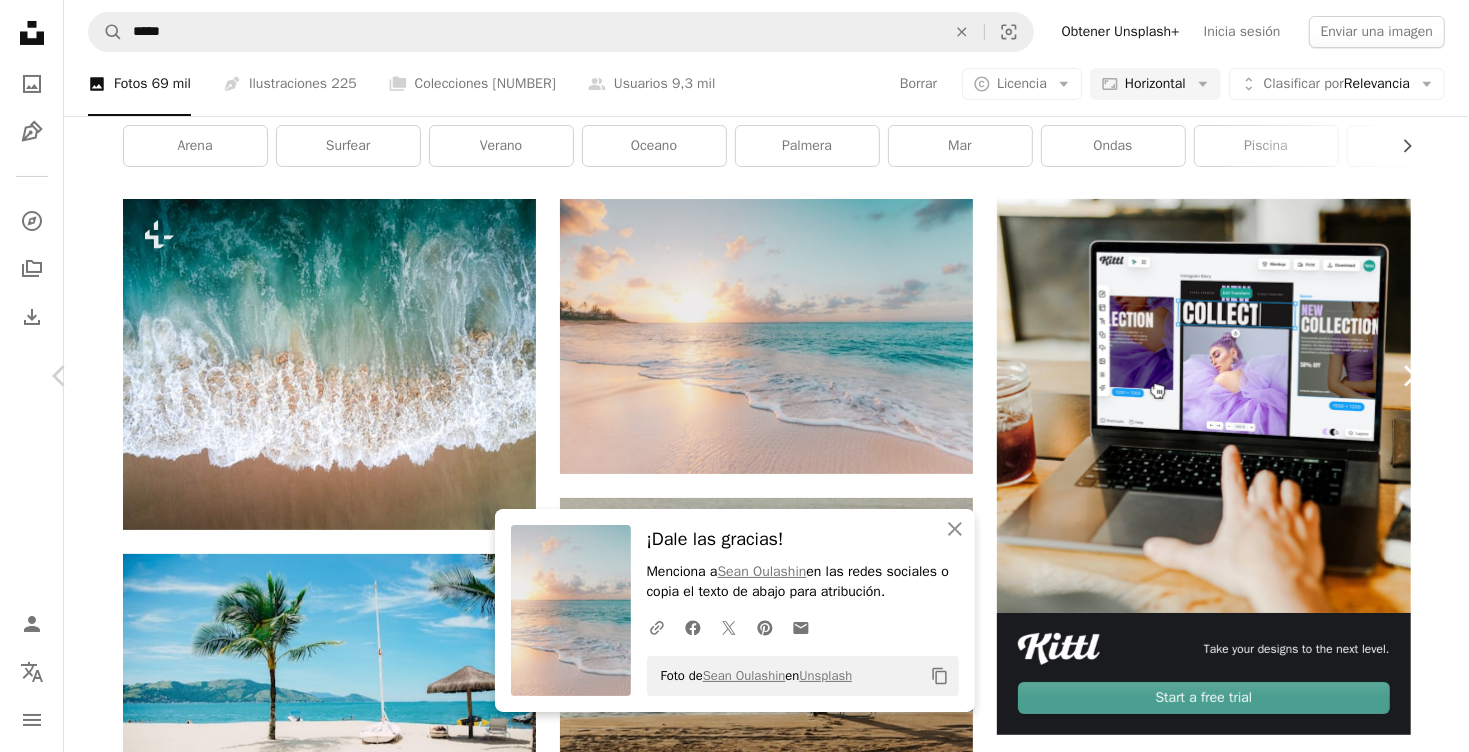 click on "Chevron right" at bounding box center [1409, 376] 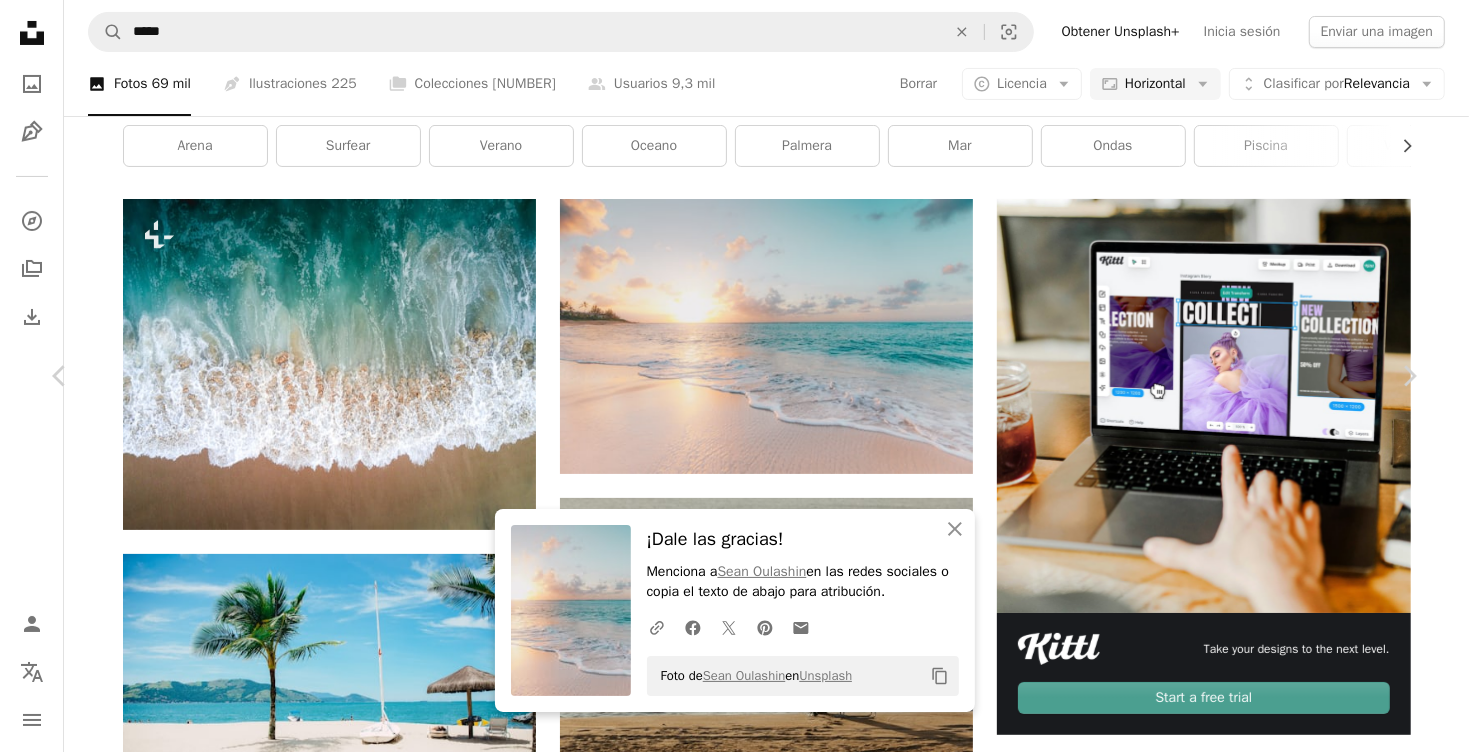 click 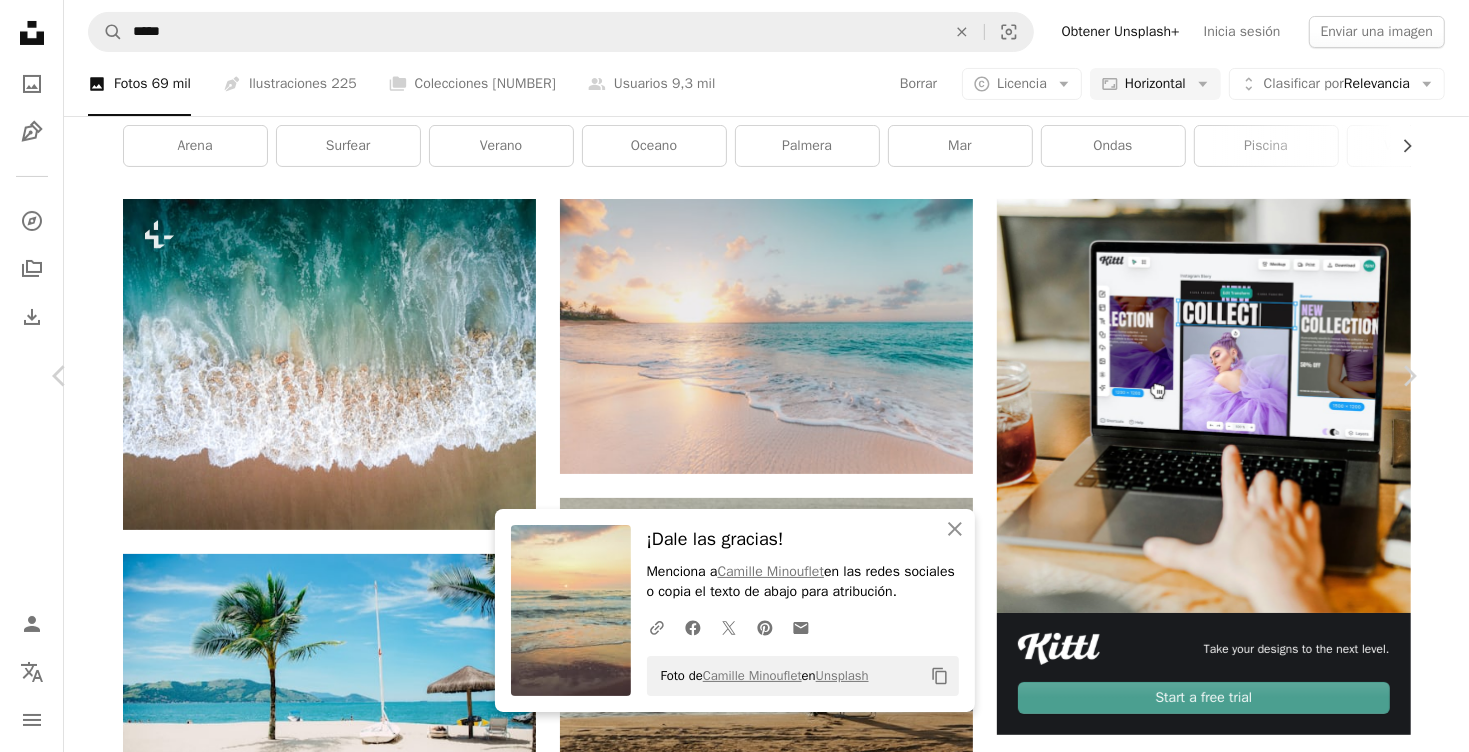 click on "An X shape Chevron left Chevron right An X shape Cerrar ¡Dale las gracias! Menciona a  [FIRST] [LAST]  en las redes sociales o copia el texto de abajo para atribución. A URL sharing icon (chains) Facebook icon X (formerly Twitter) icon Pinterest icon An envelope Foto de  [FIRST] [LAST]  en  Unsplash
Copy content [FIRST] [LAST] [USERNAME] A heart A plus sign Descargar gratis Chevron down Zoom in Visualizaciones 31.653.770 Descargas 423.384 Presentado en Fotos A forward-right arrow Compartir Info icon Información More Actions A map marker [CITY], [COUNTRY] Calendar outlined Publicado el  5 de septiembre de 2016 Camera NIKON CORPORATION, NIKON D7000 Safety Uso gratuito bajo la  Licencia Unsplash playa mar puesta del sol amanecer sol nube rojo naranja papel pintado de playa arena olas ola reflexión luz del sol Fondo de playa costa resplandecer ribera marea fondo Fondos de pantalla HD Explora imágenes premium relacionadas en iStock  |  Ahorra un 20 % con el código UNSPLASH20  ↗ A heart" at bounding box center [734, 4152] 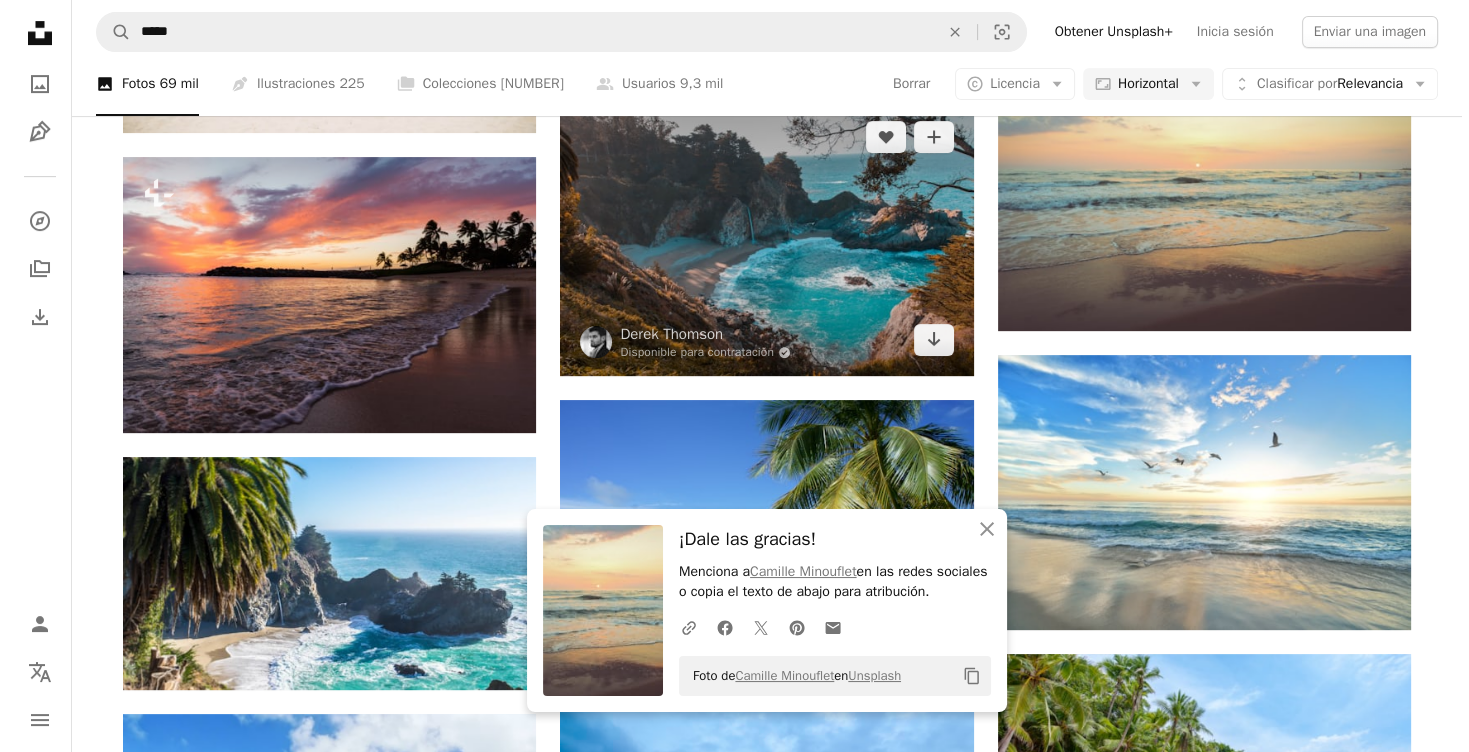 scroll, scrollTop: 1000, scrollLeft: 0, axis: vertical 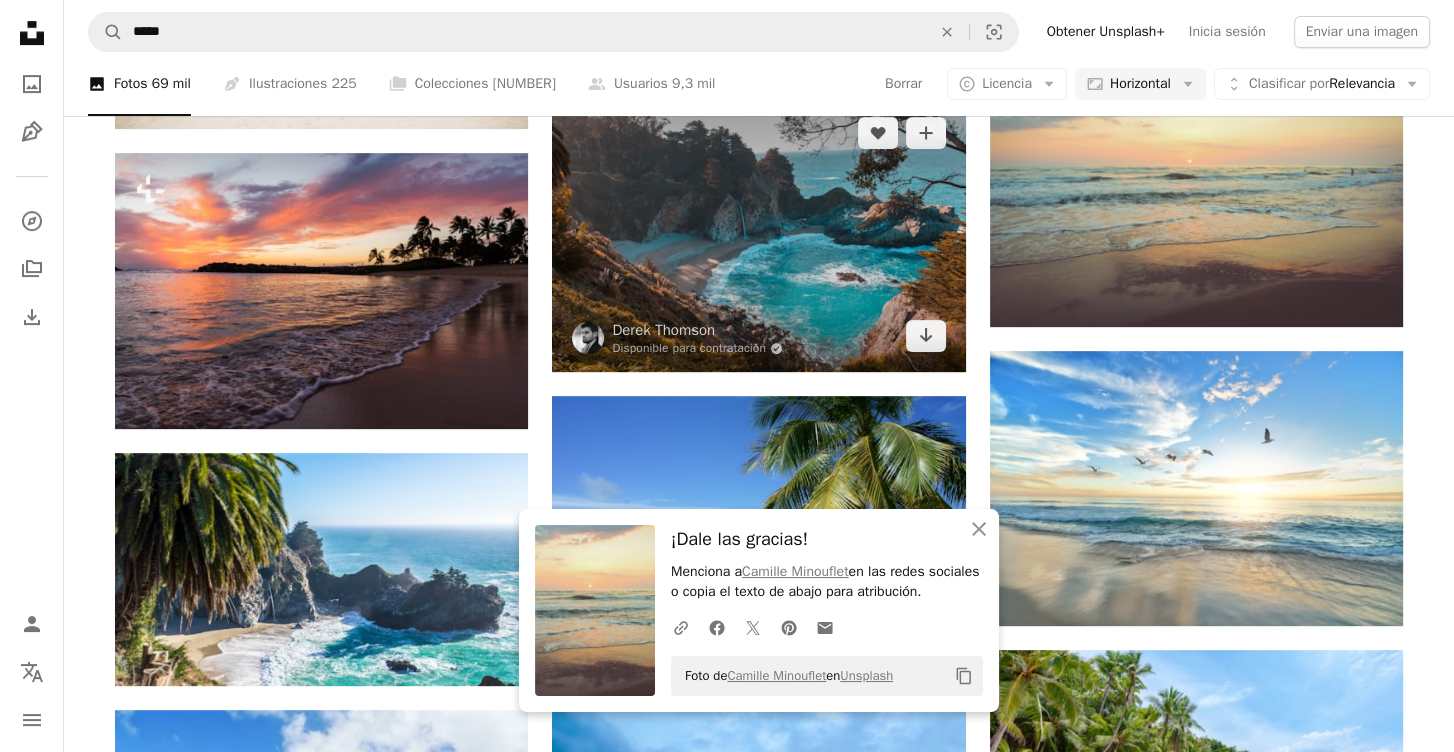click at bounding box center (758, 234) 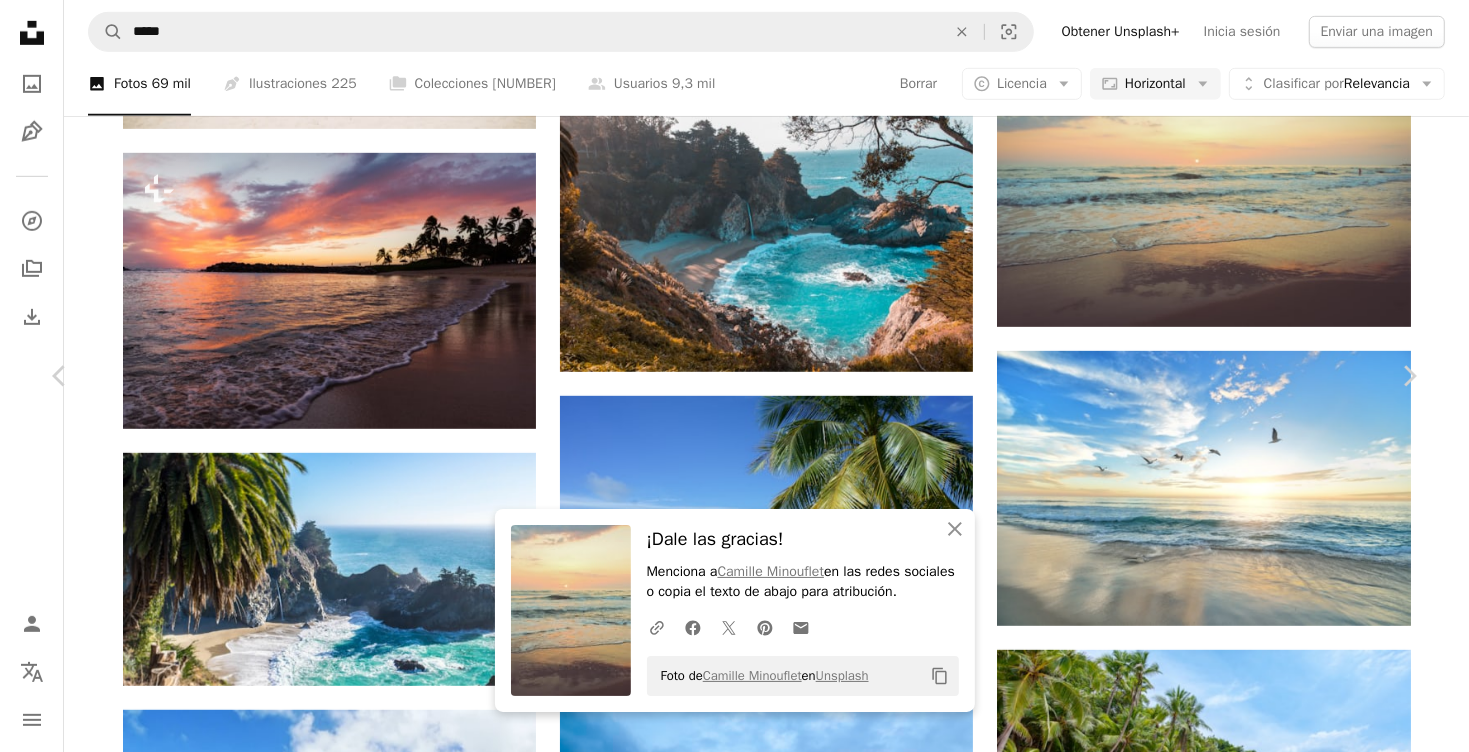 click on "Chevron down" 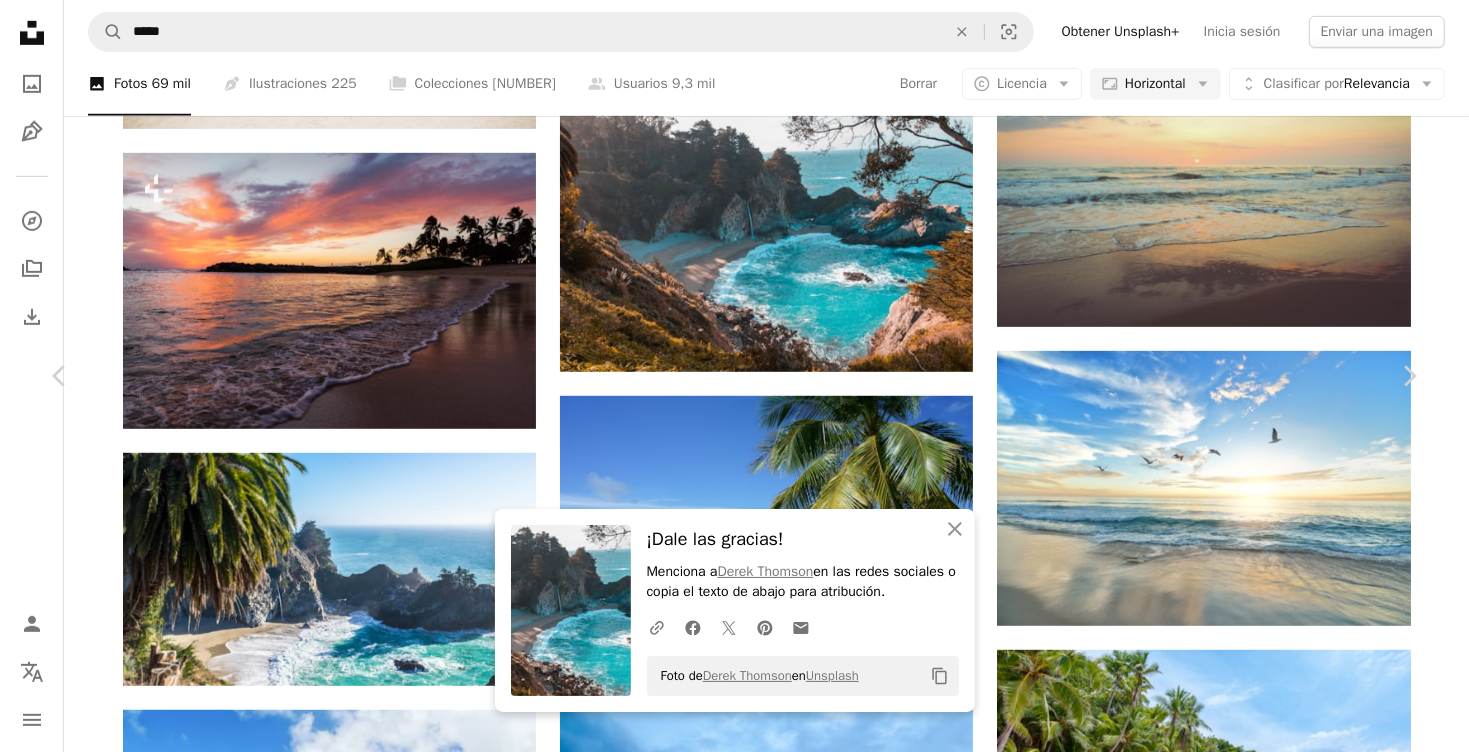 click at bounding box center (727, 3454) 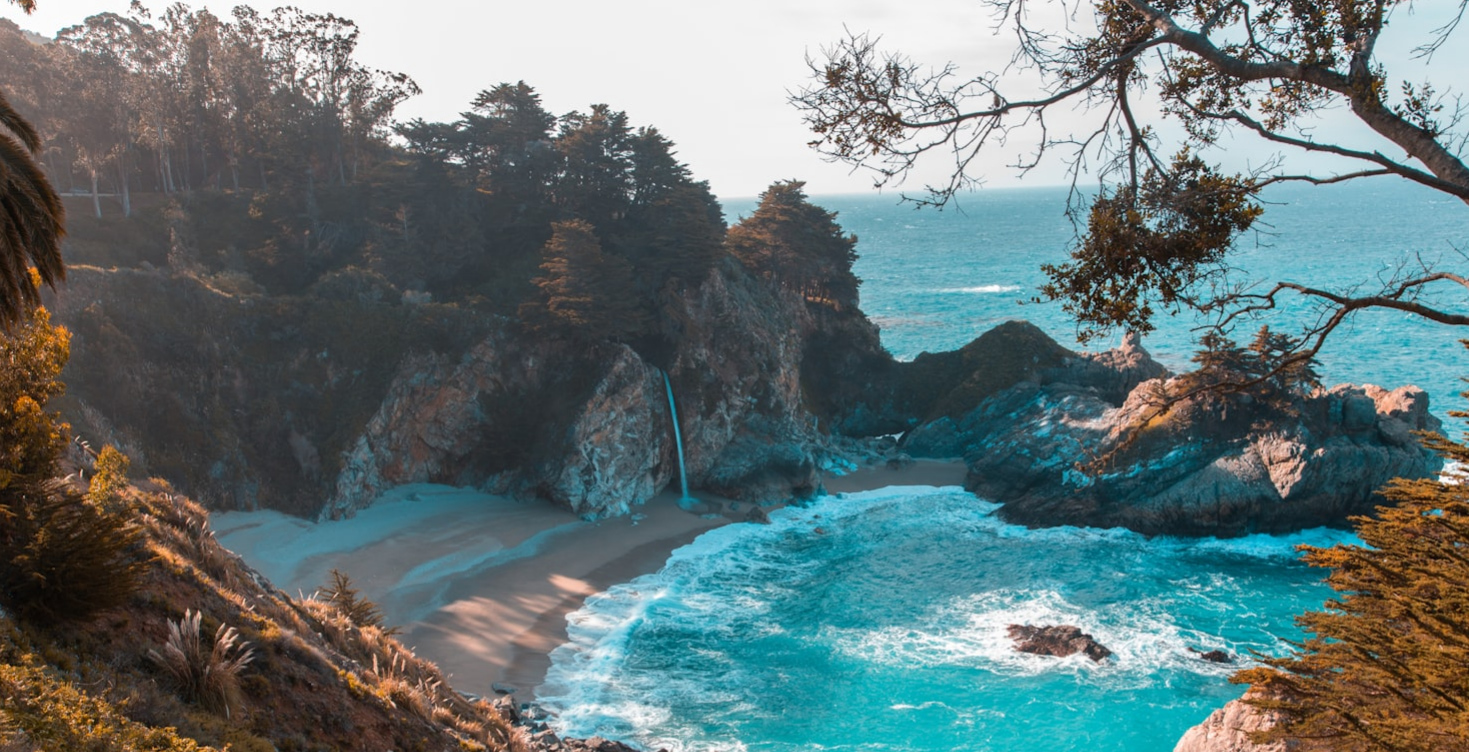 scroll, scrollTop: 1953, scrollLeft: 0, axis: vertical 